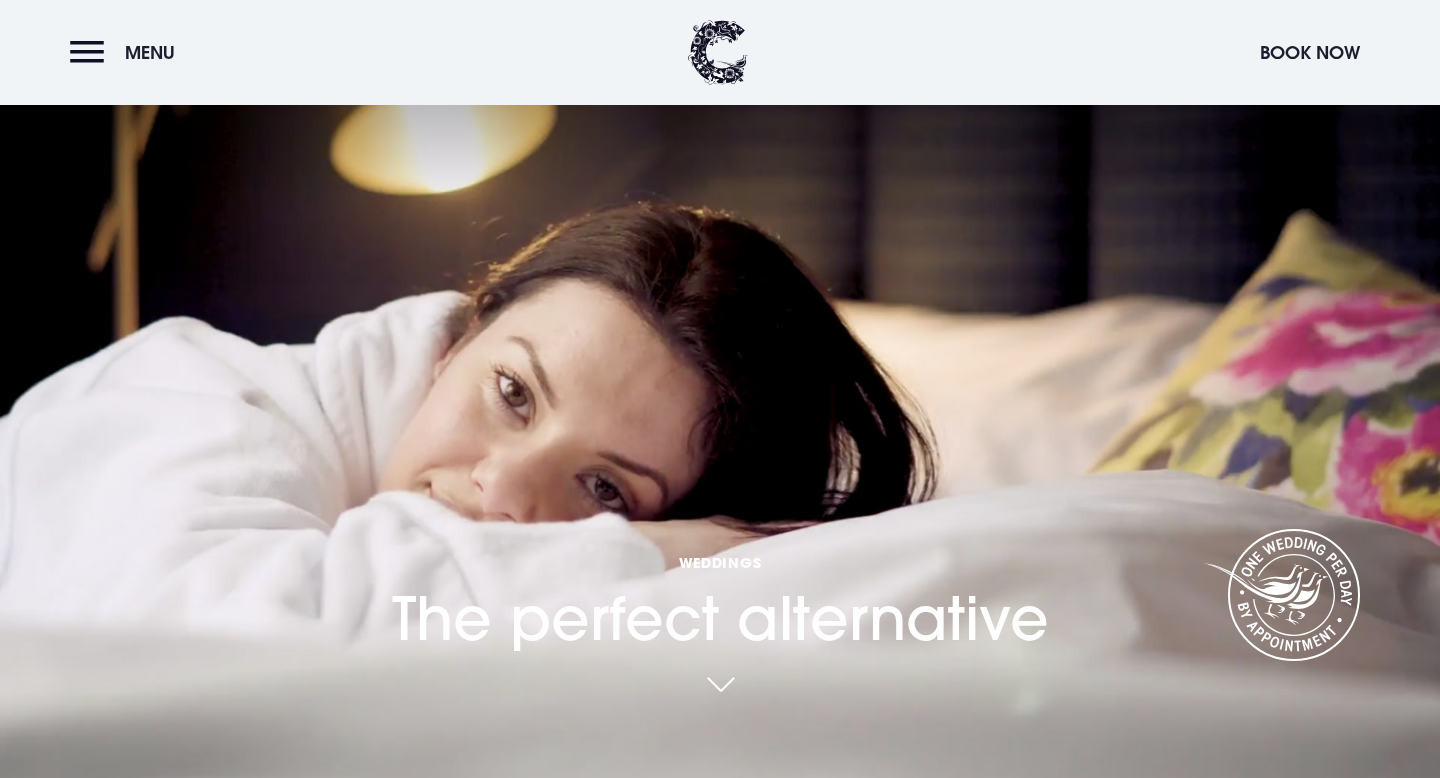 scroll, scrollTop: 5, scrollLeft: 0, axis: vertical 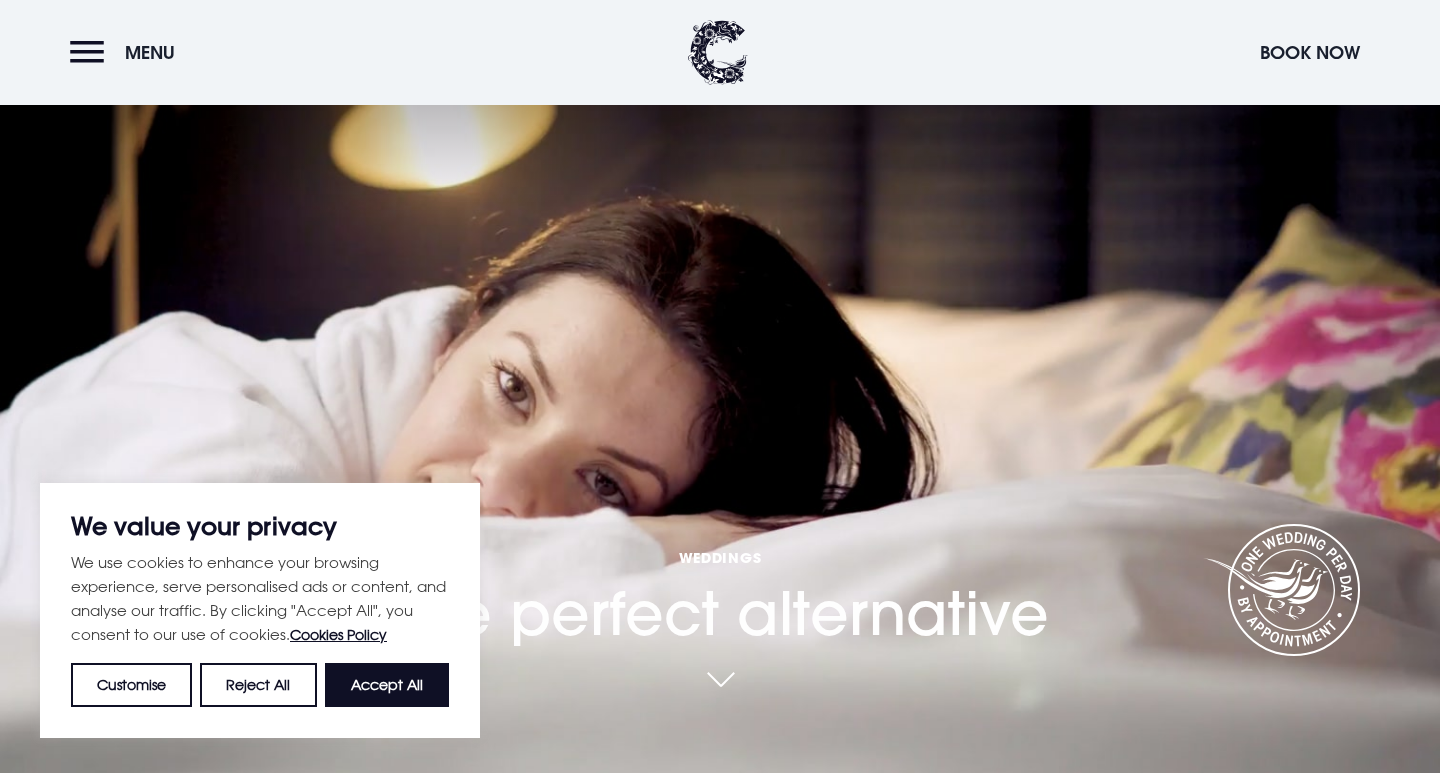 click on "Weddings
The perfect alternative" at bounding box center [720, 372] 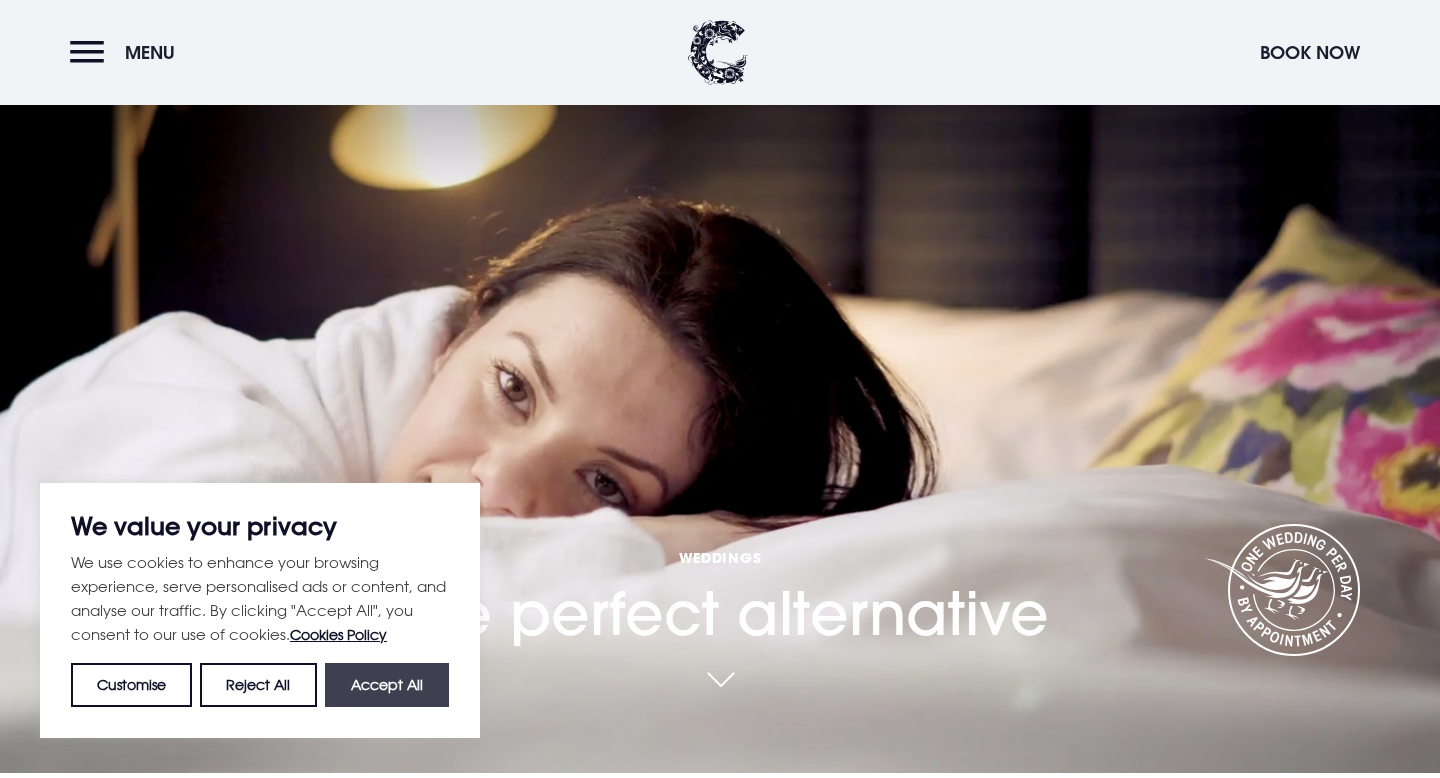click on "Accept All" at bounding box center (387, 685) 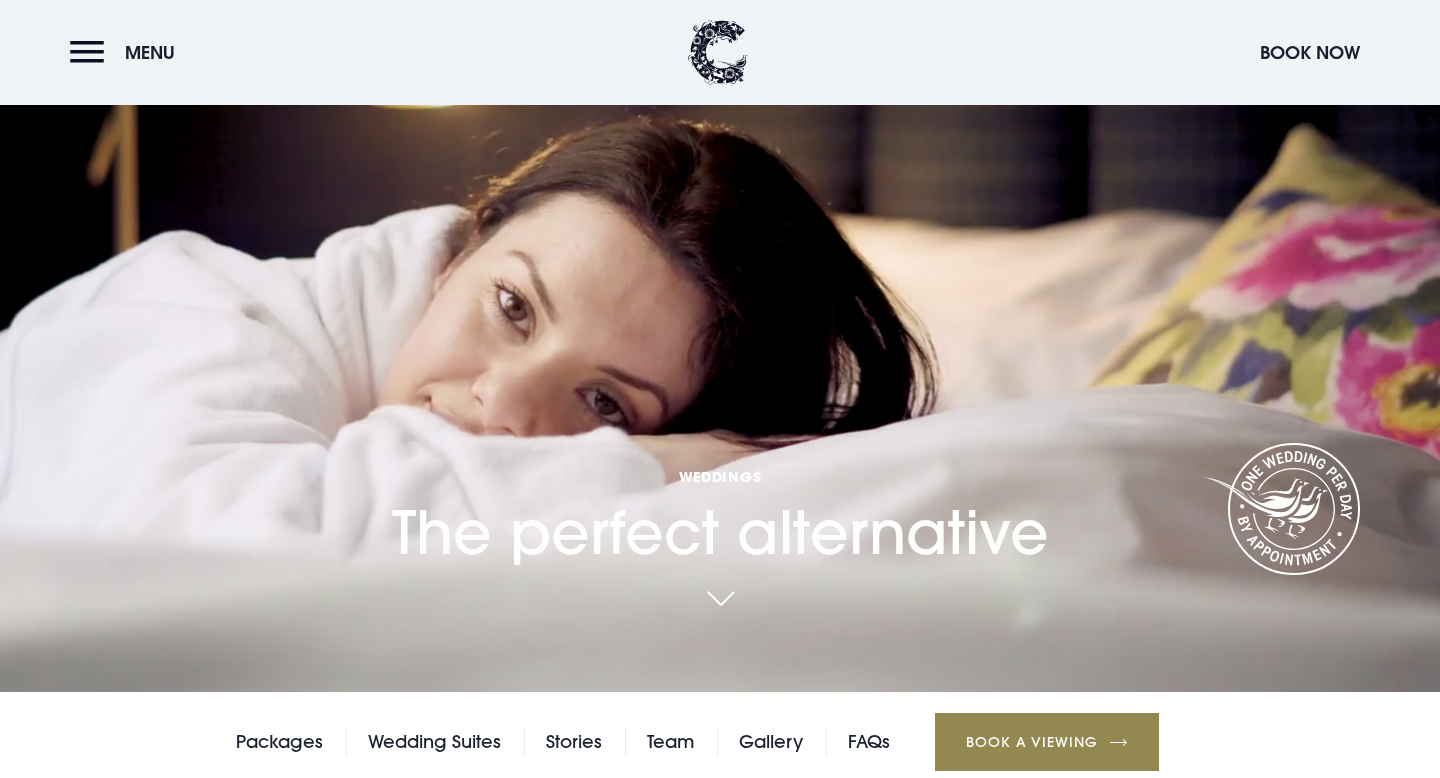 scroll, scrollTop: 0, scrollLeft: 0, axis: both 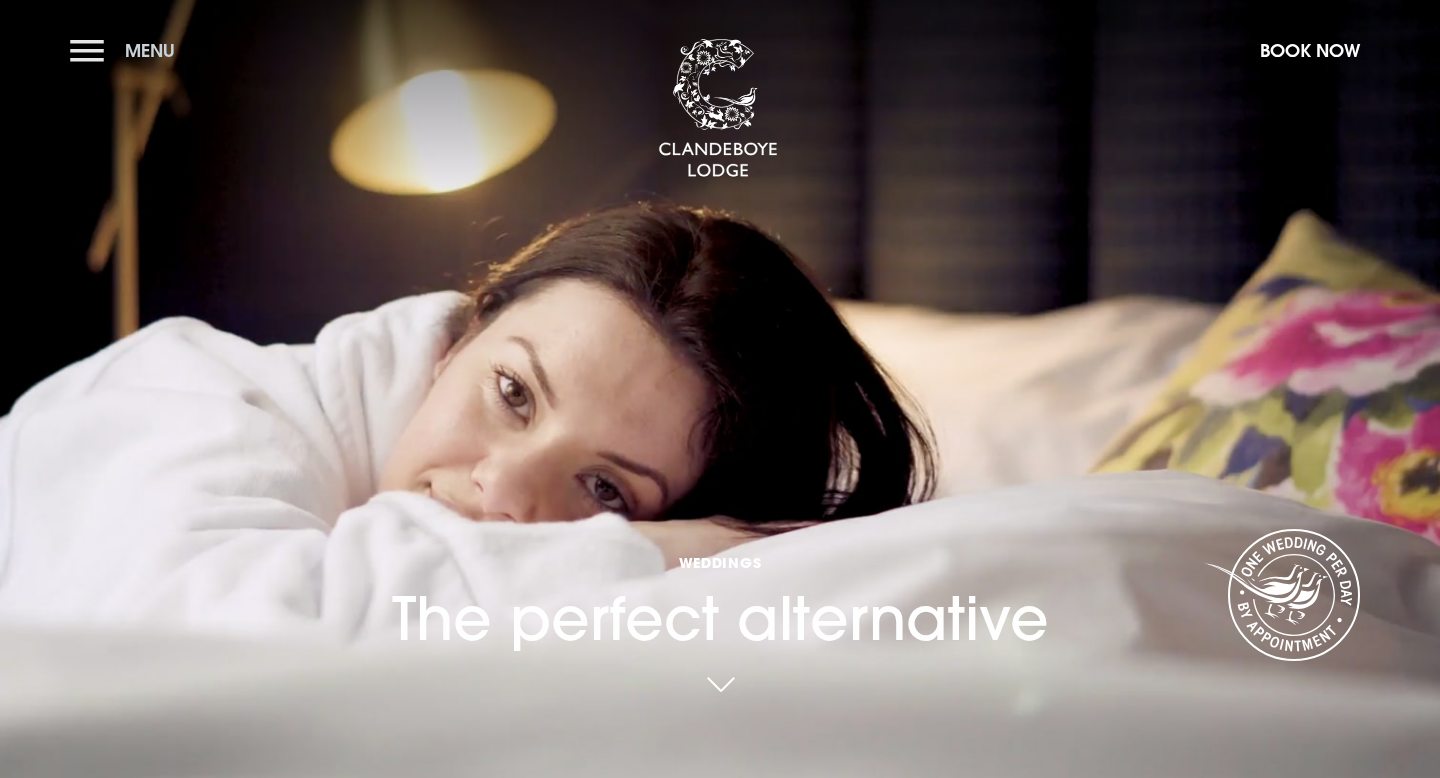 click on "Menu" at bounding box center (127, 50) 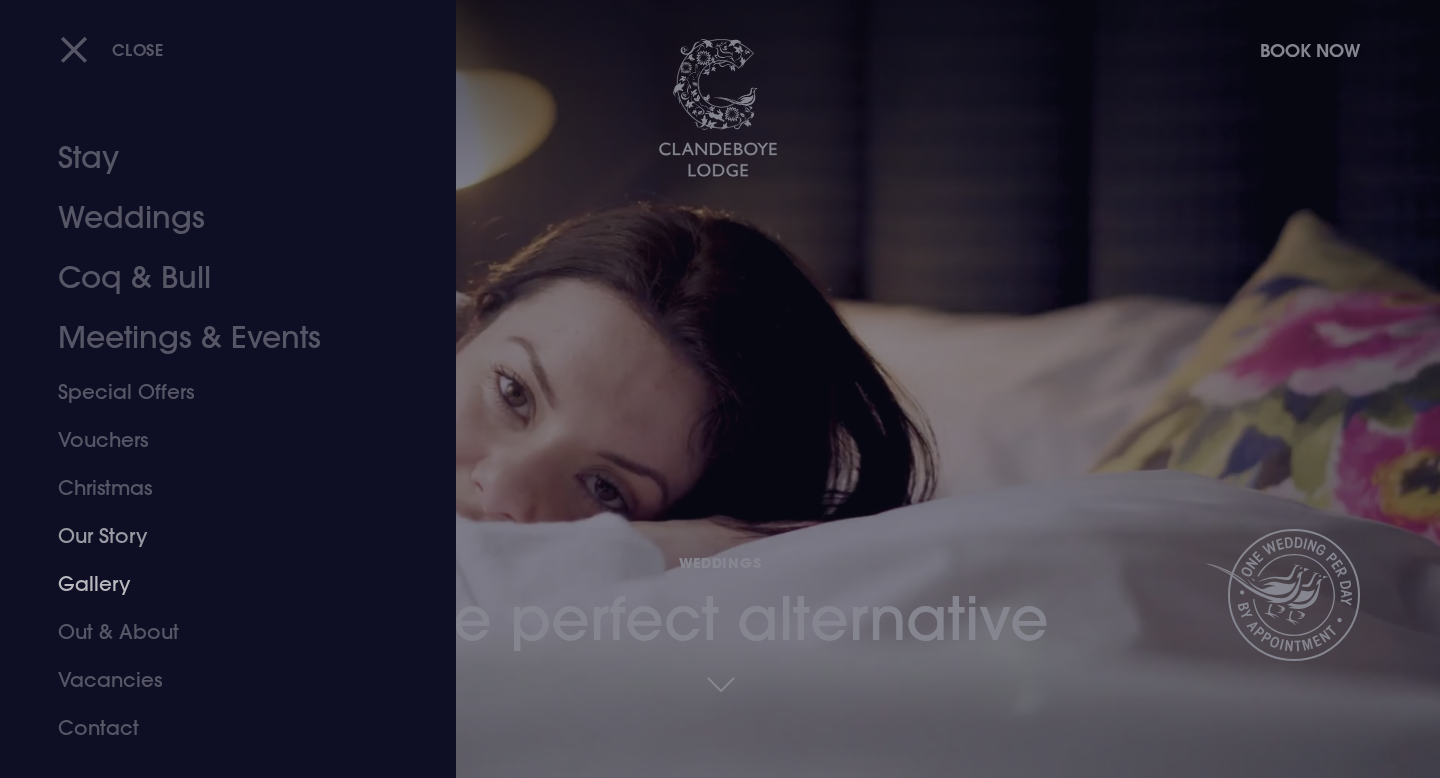 click on "Gallery" at bounding box center [216, 584] 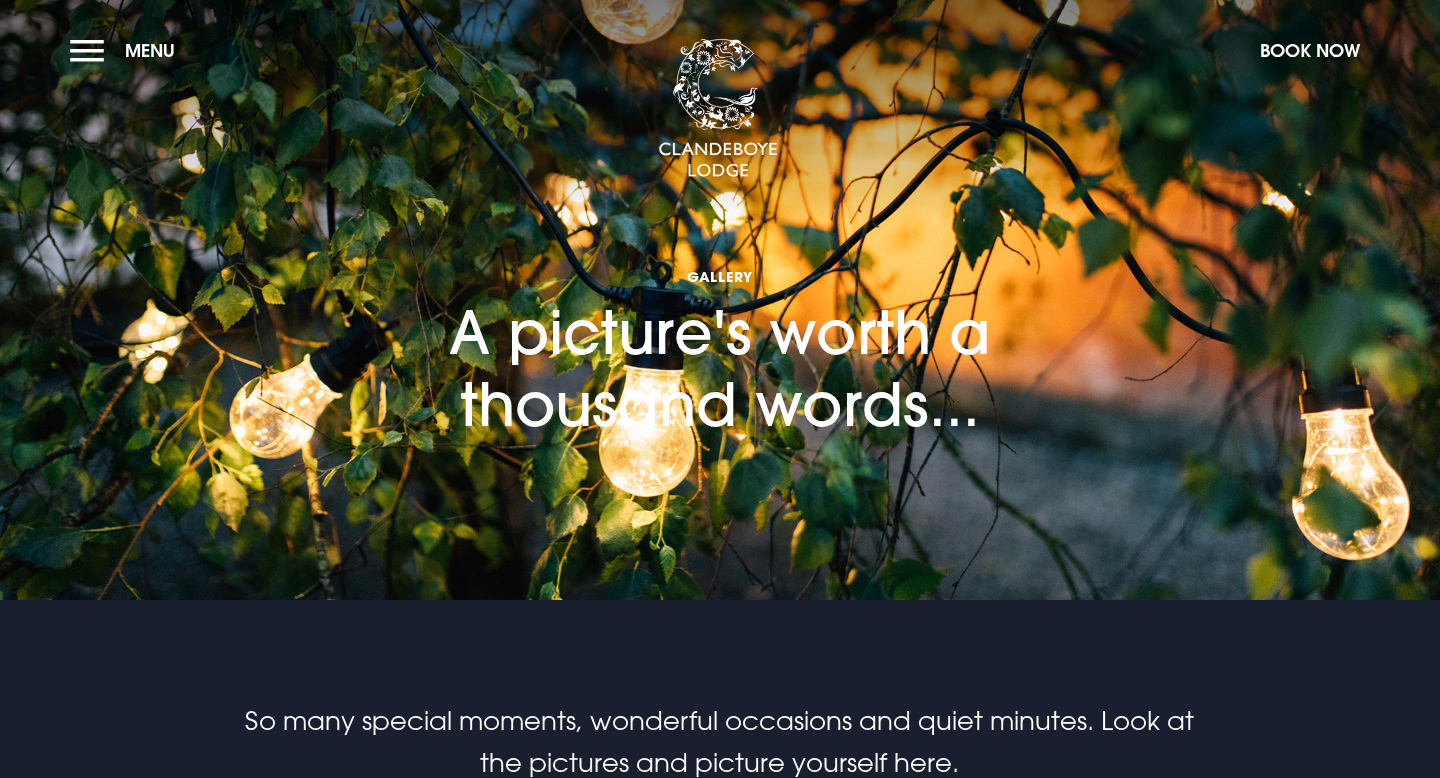 scroll, scrollTop: 0, scrollLeft: 0, axis: both 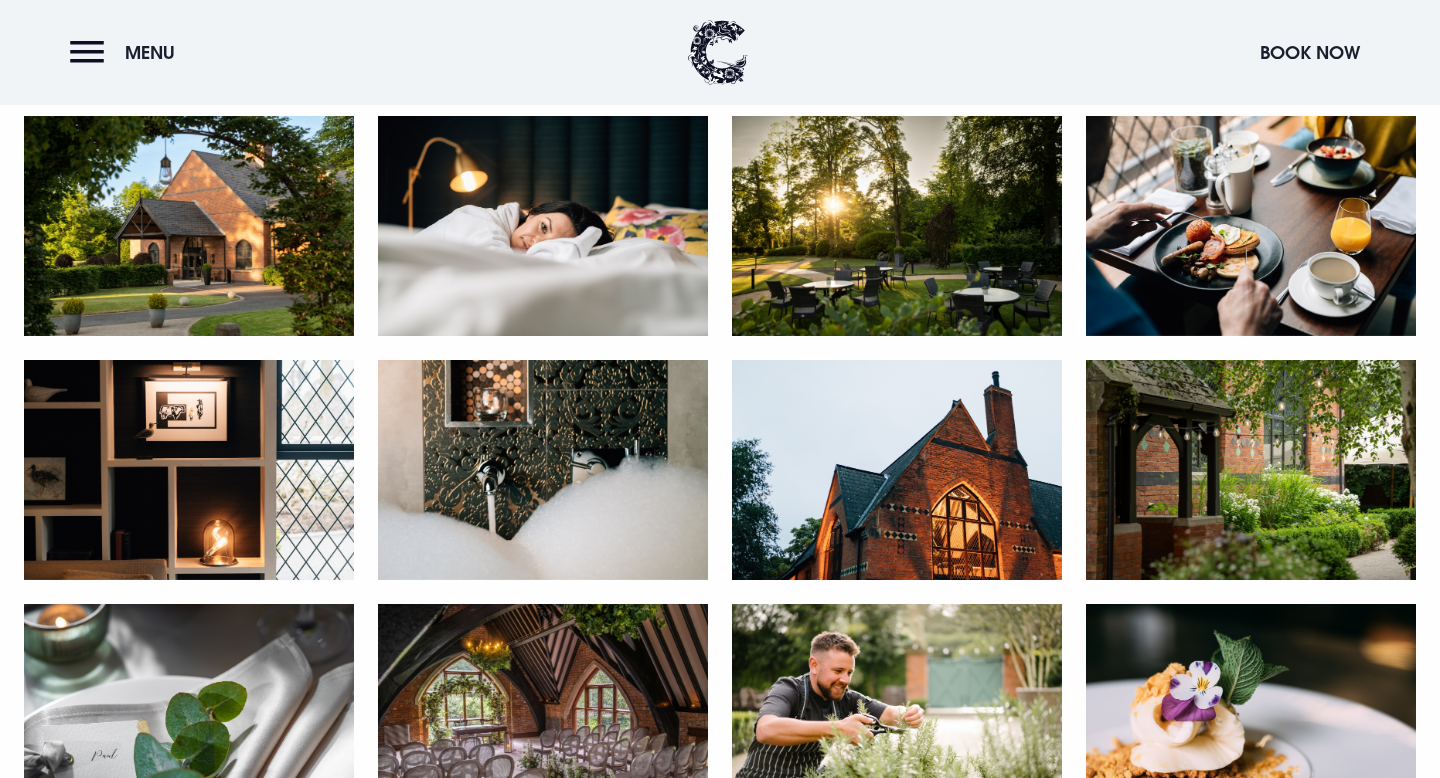click at bounding box center [189, 226] 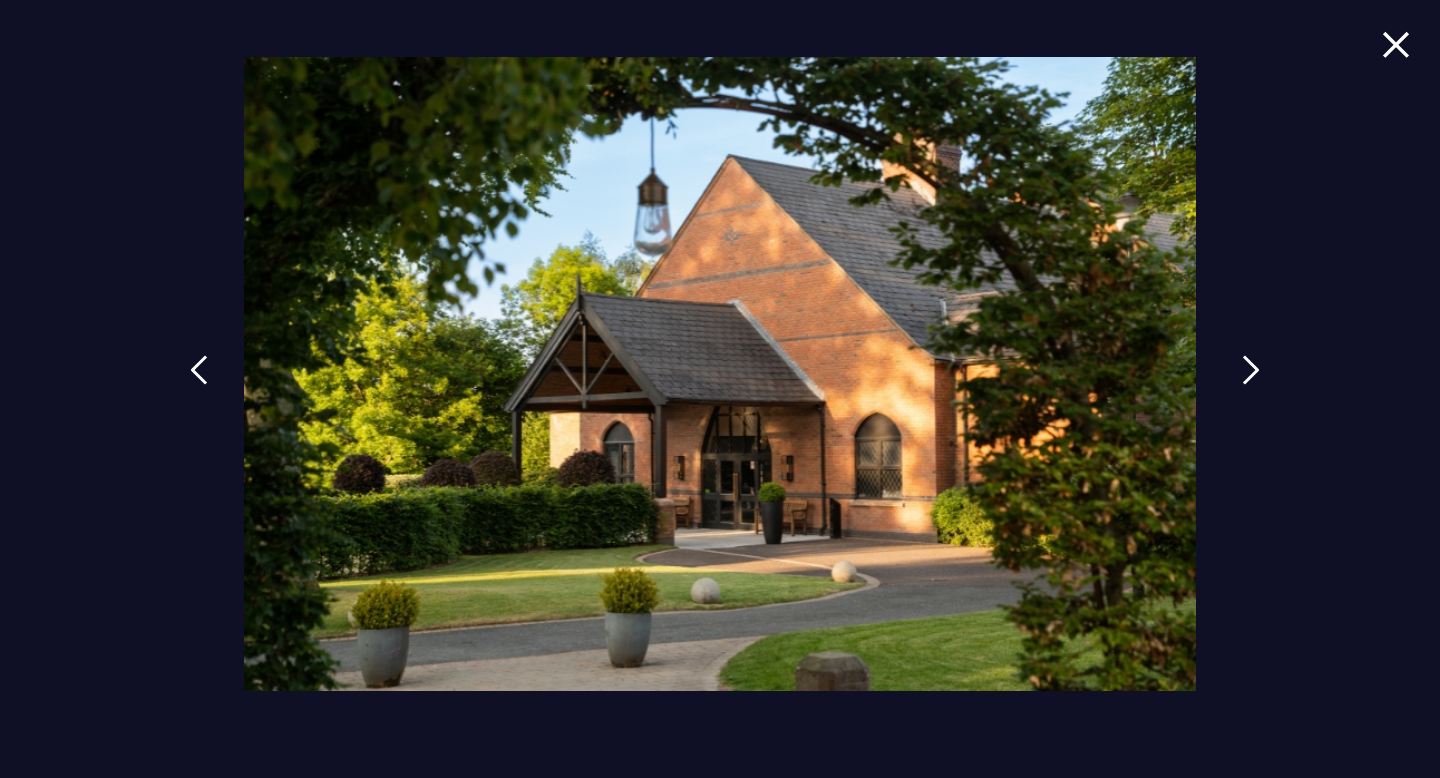click at bounding box center [1251, 385] 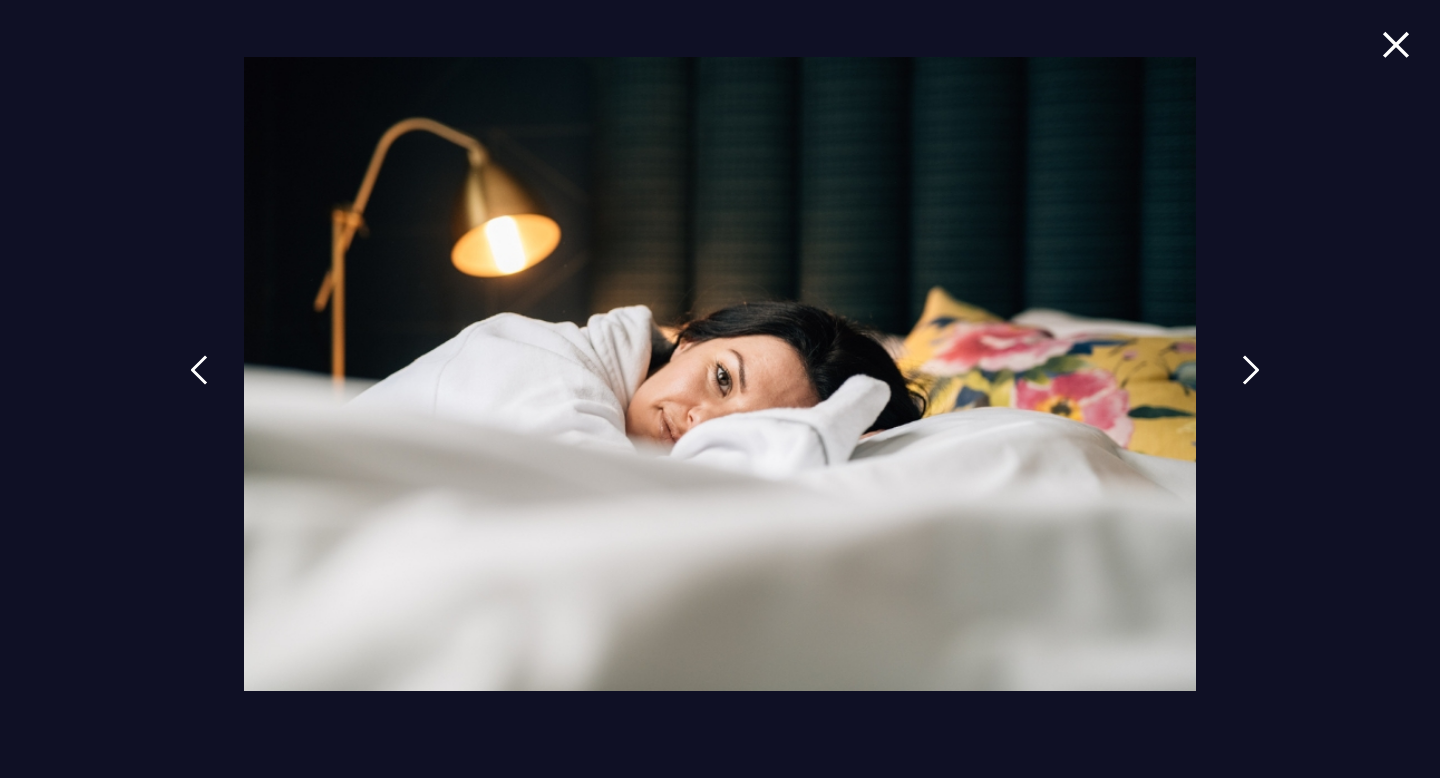 click at bounding box center [1251, 385] 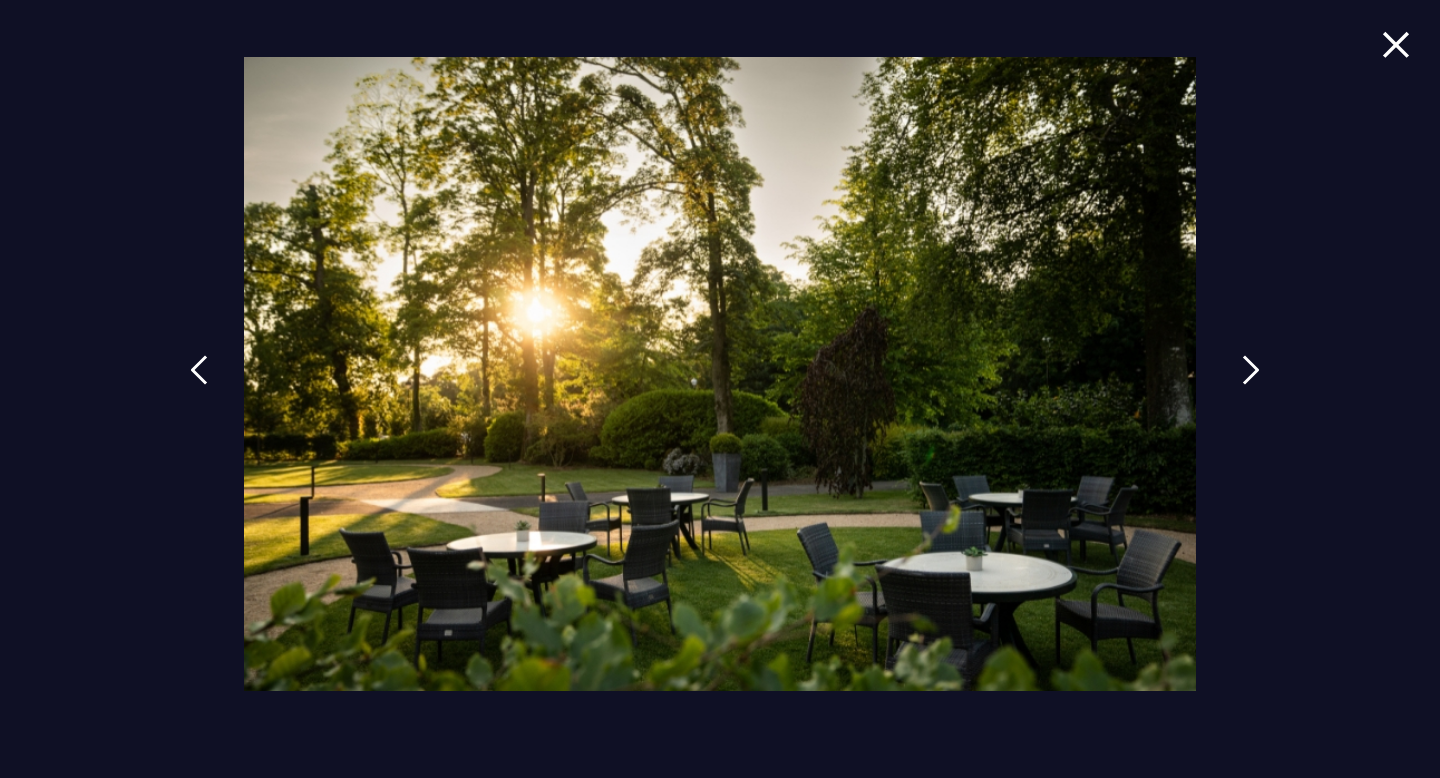 click at bounding box center [1251, 385] 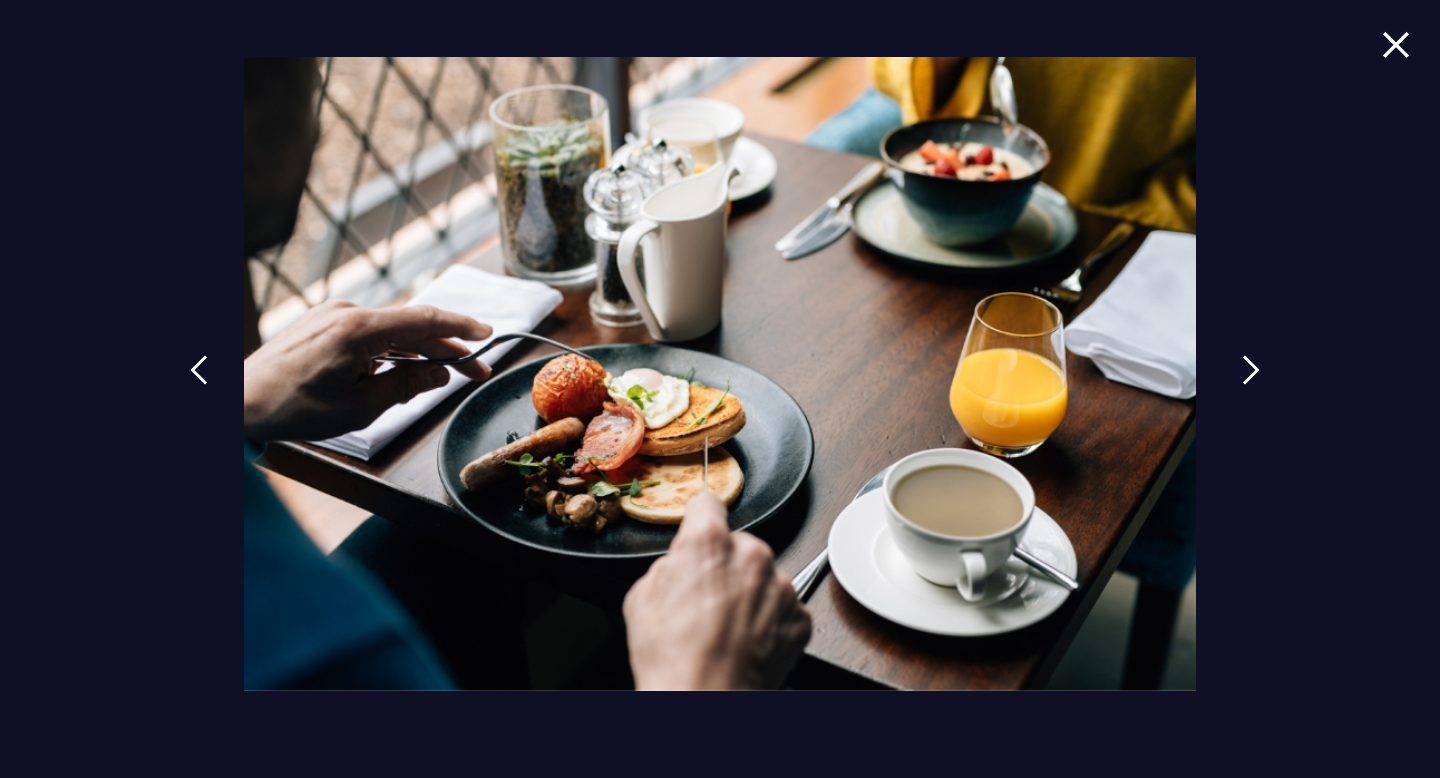 click at bounding box center [1251, 385] 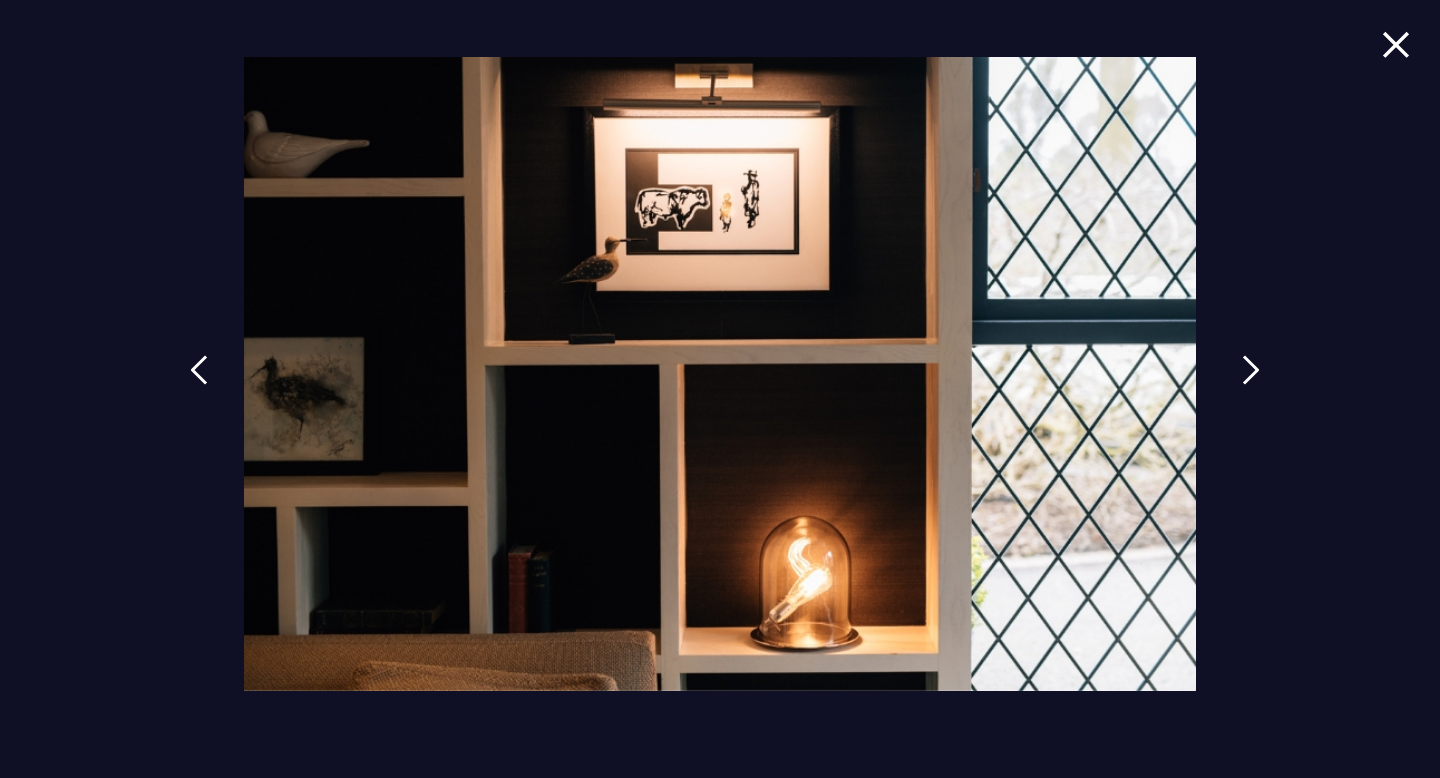 click at bounding box center (1251, 385) 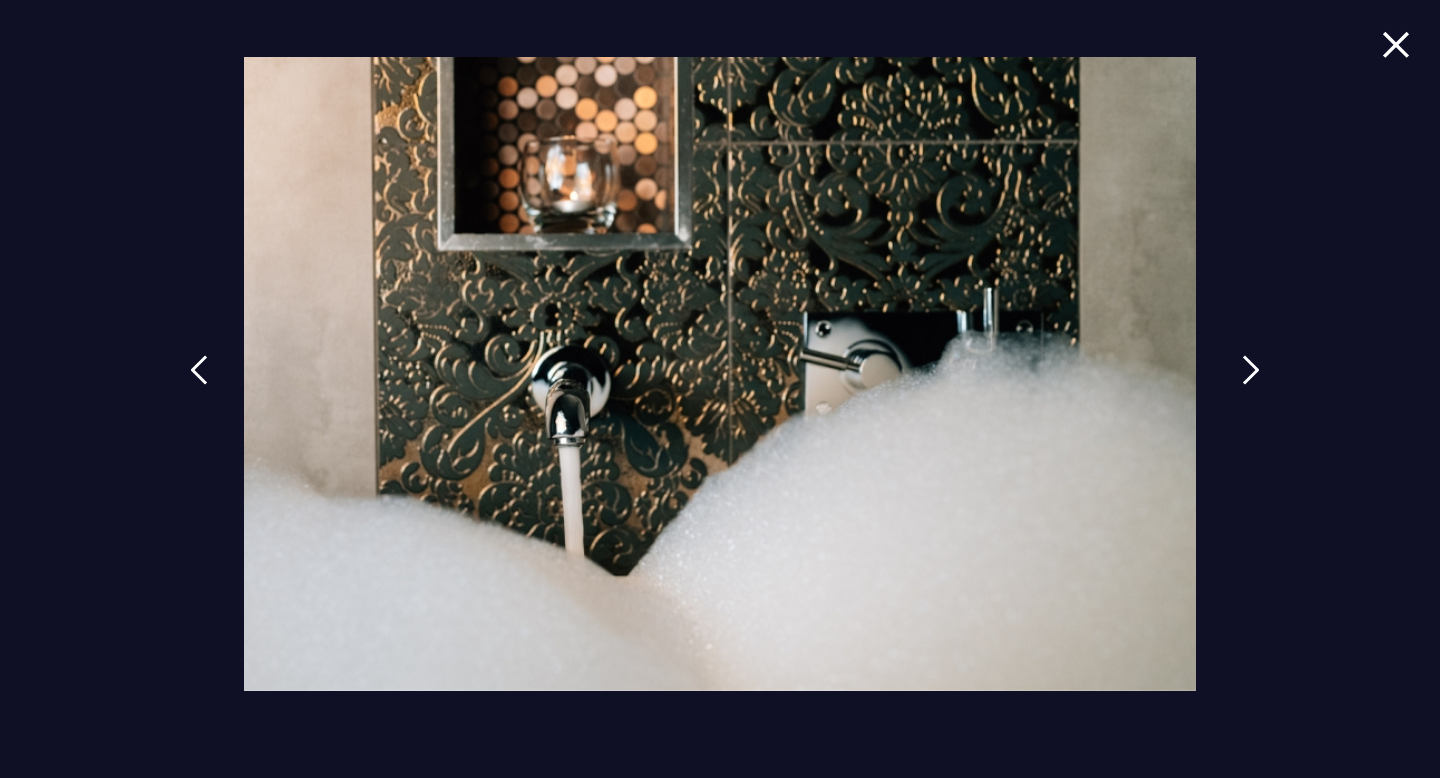 click at bounding box center [1251, 385] 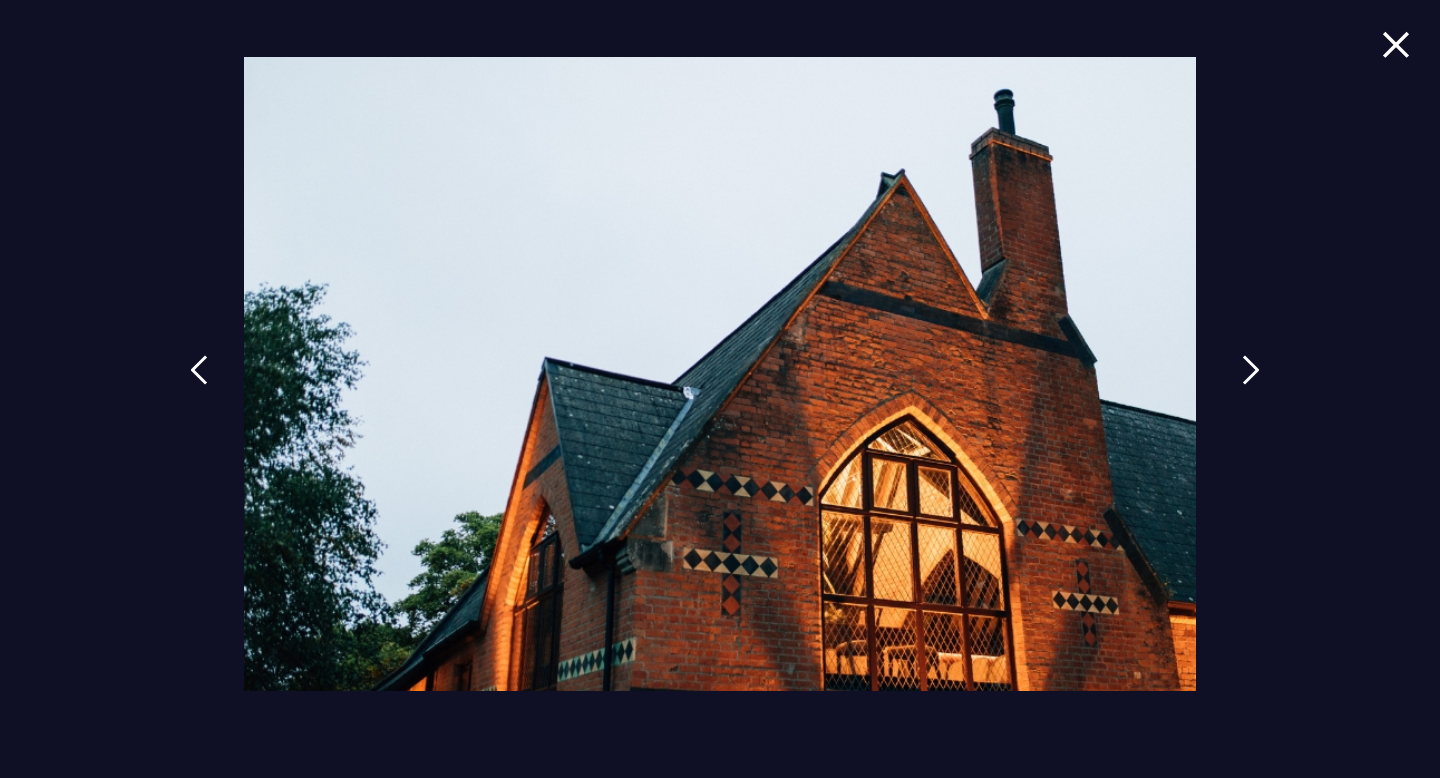 click at bounding box center [1251, 385] 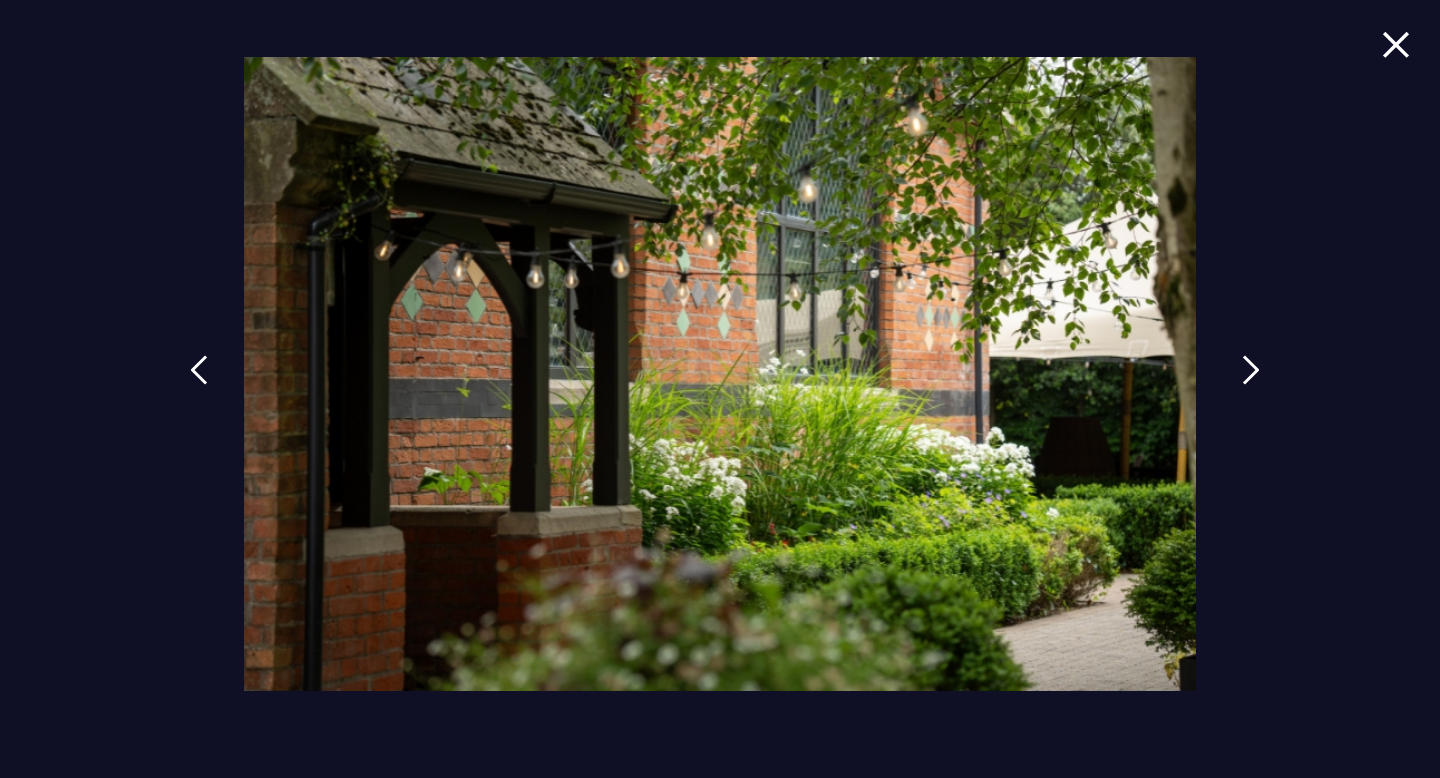 click at bounding box center [1251, 385] 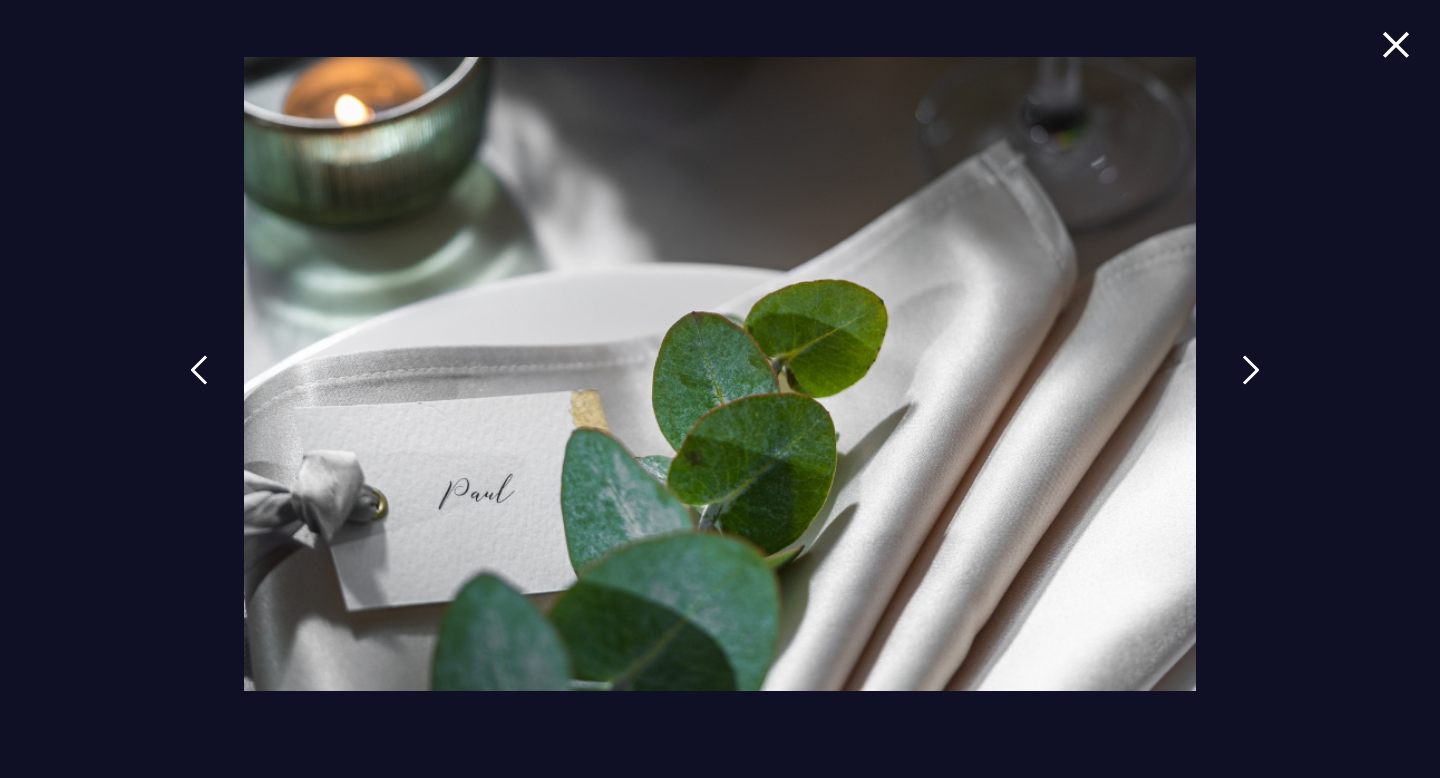 click at bounding box center (1251, 385) 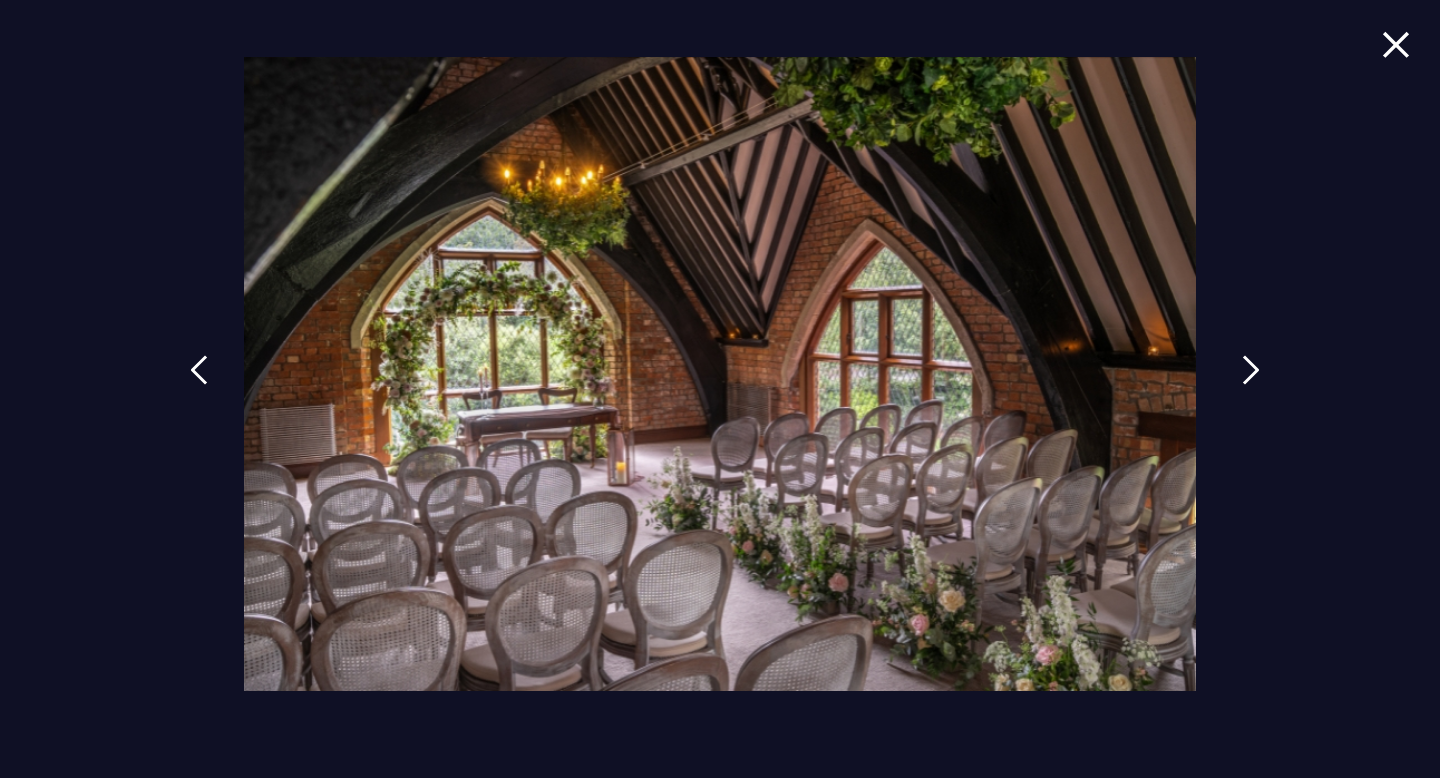 click at bounding box center (1251, 385) 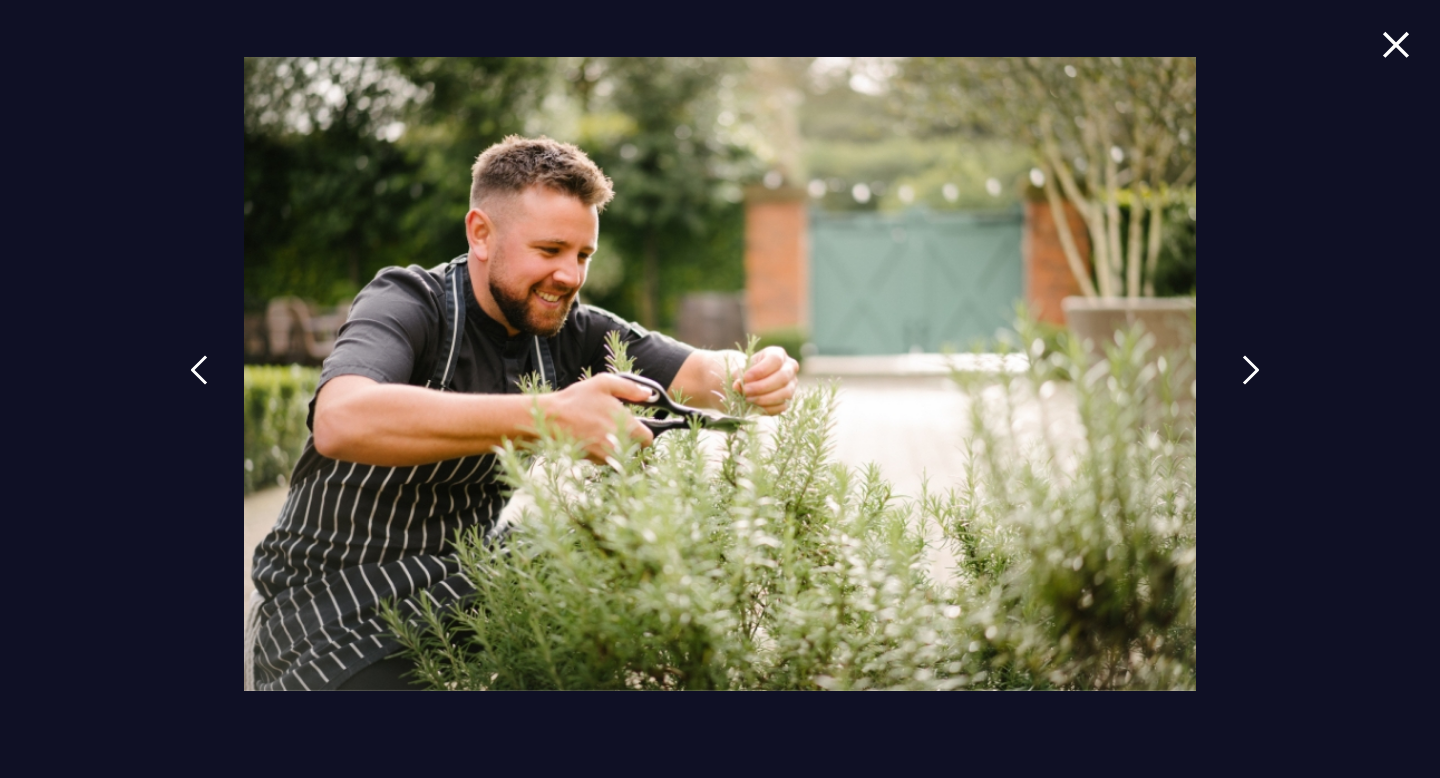 click at bounding box center [1251, 385] 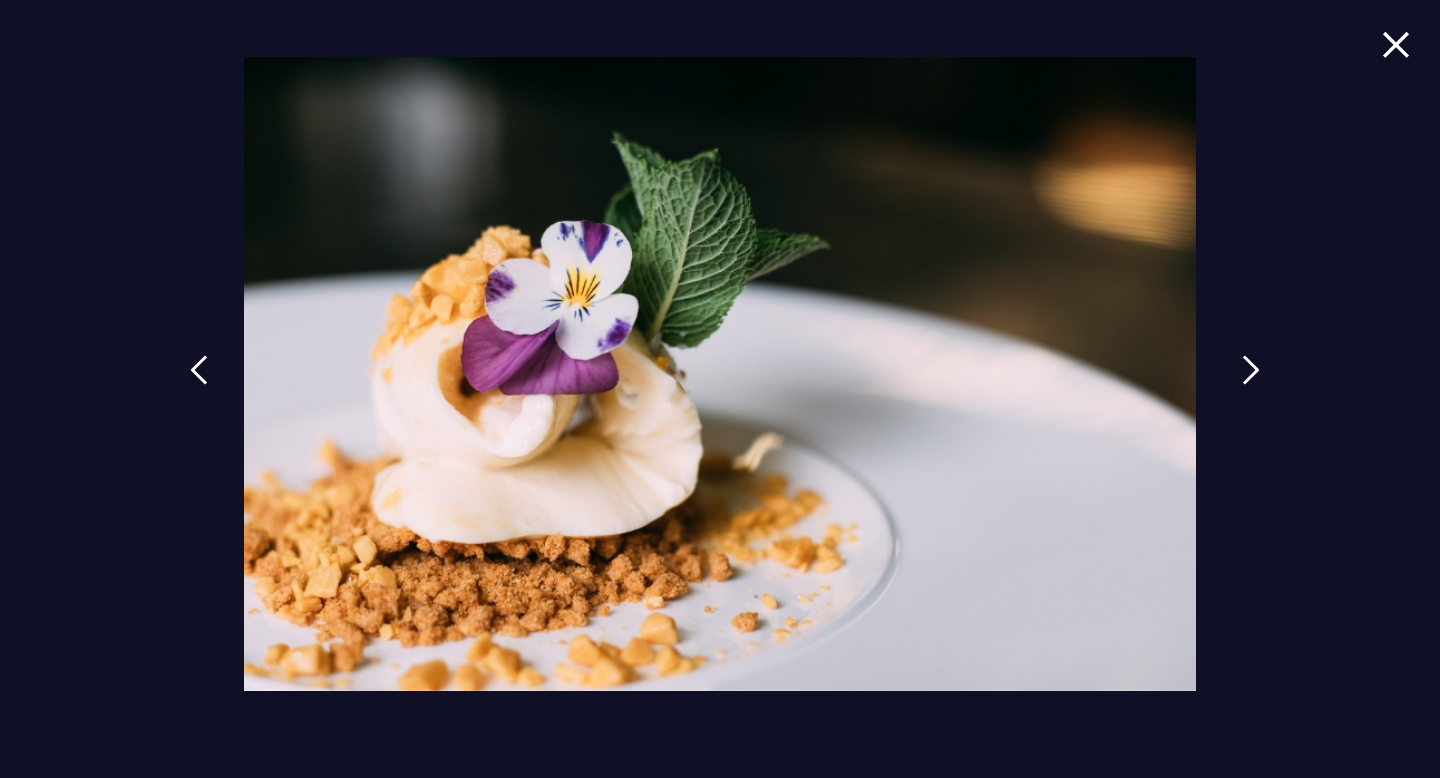 click at bounding box center [1251, 385] 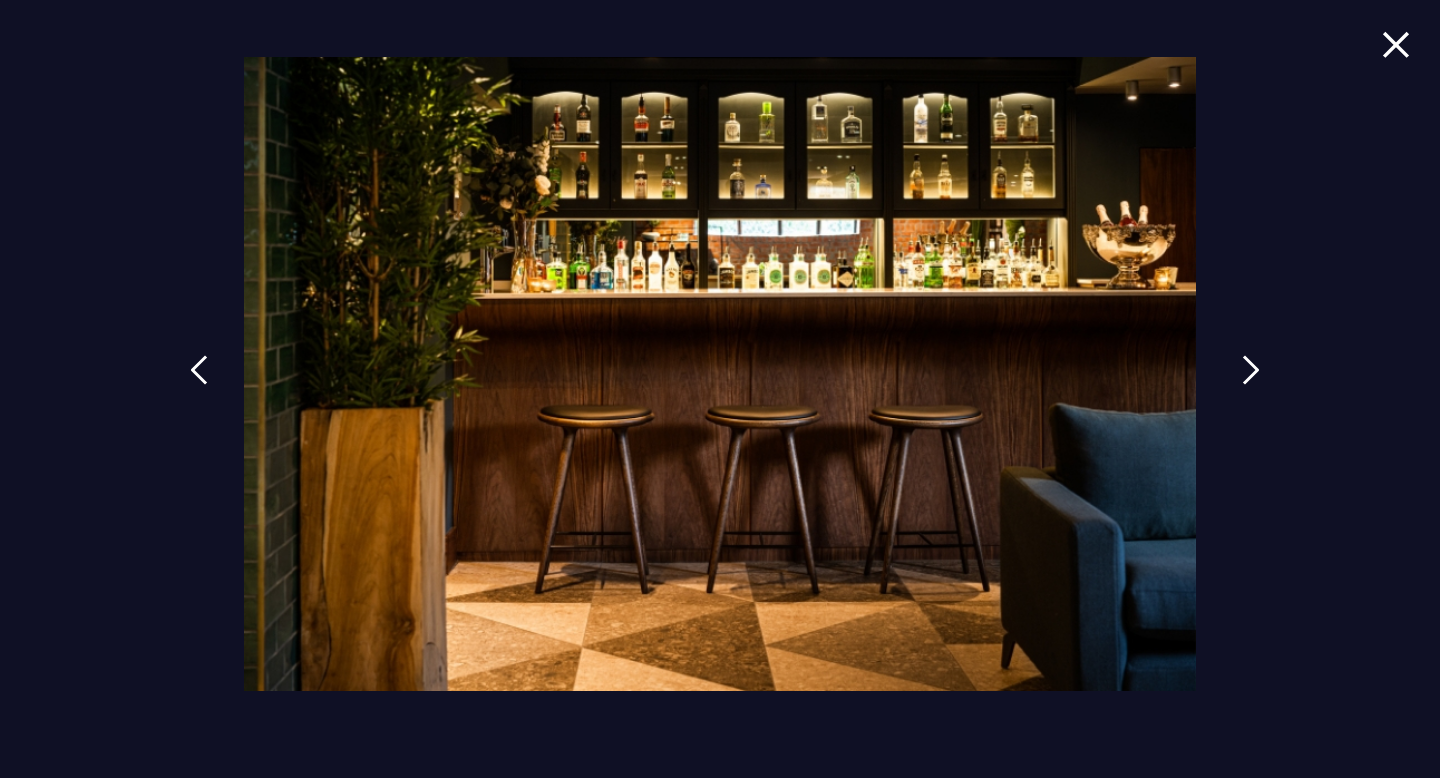 click at bounding box center [1251, 385] 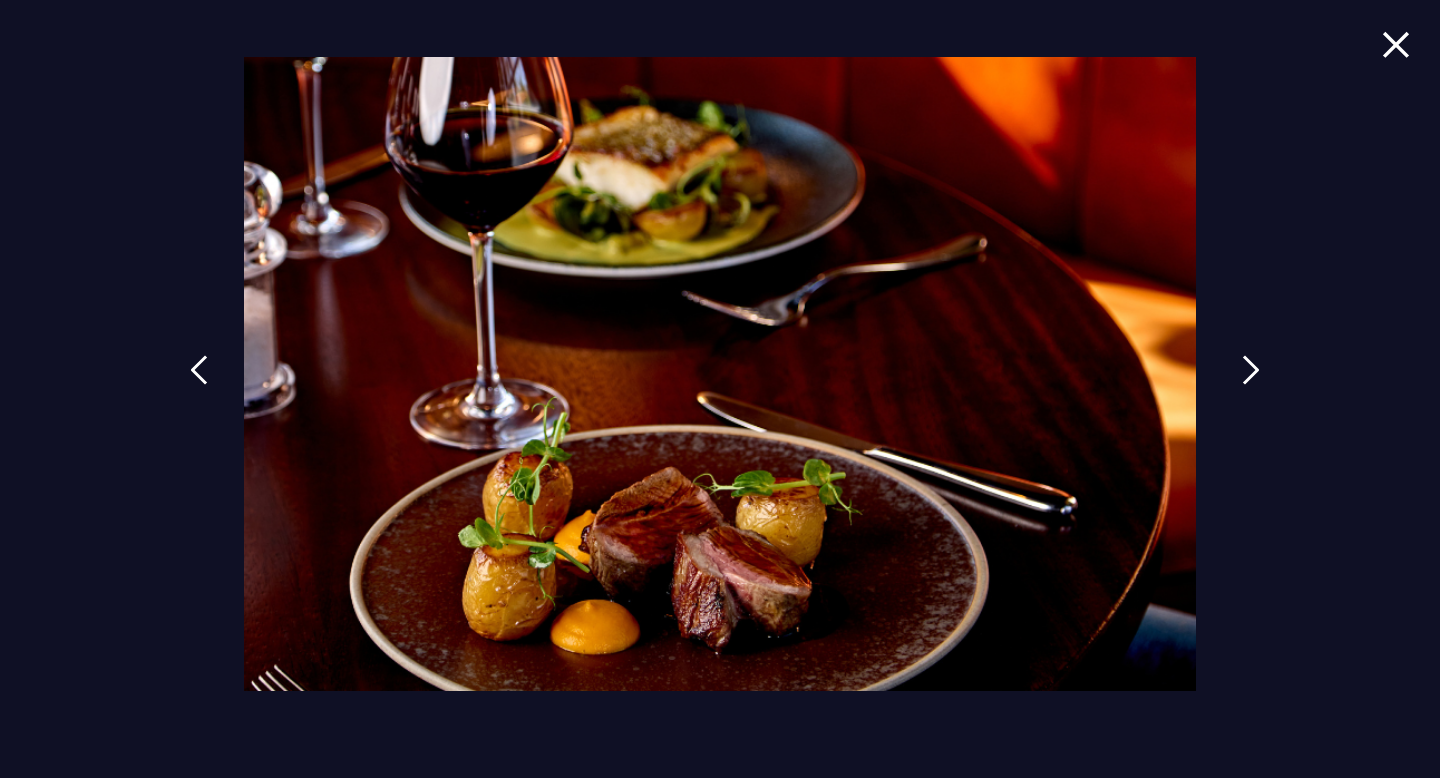 click at bounding box center (1251, 385) 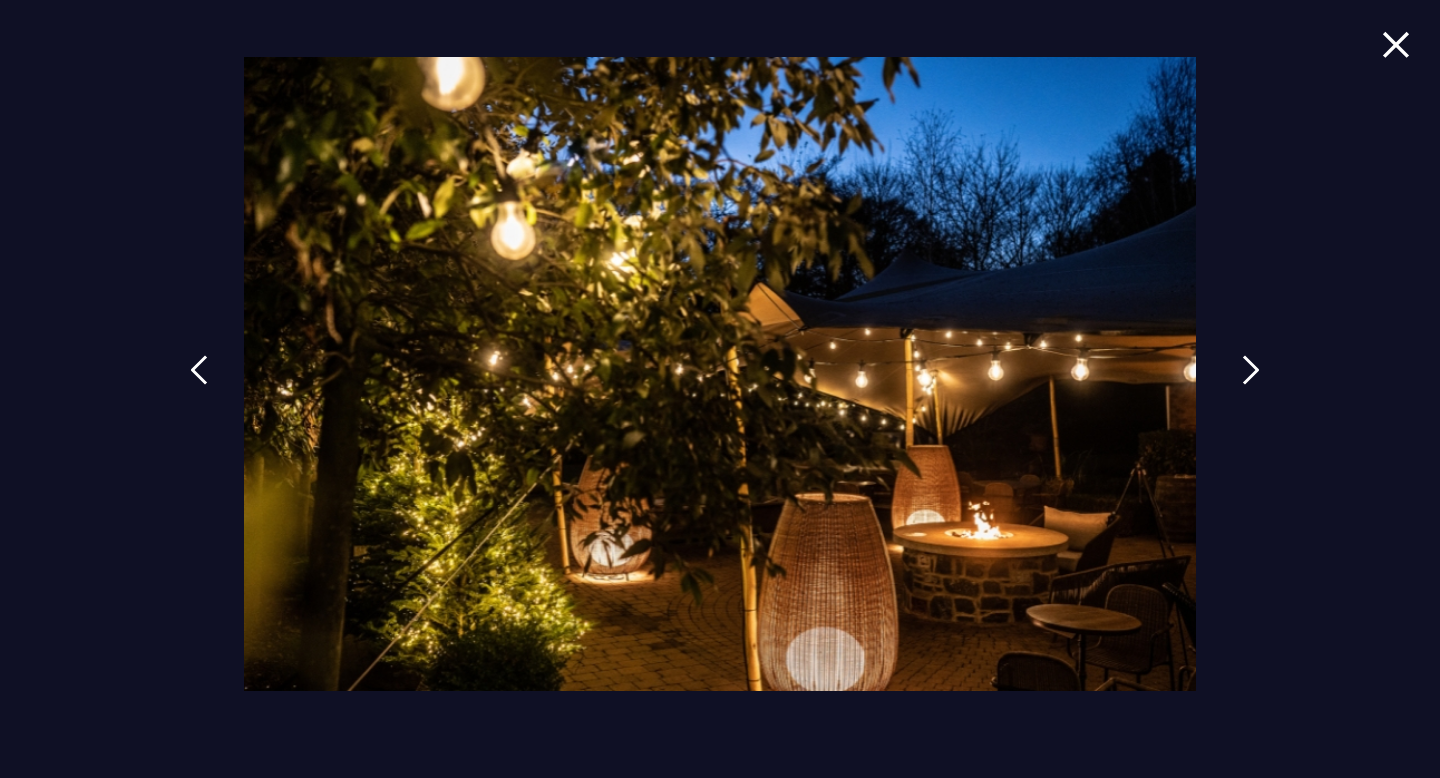 click at bounding box center [1251, 385] 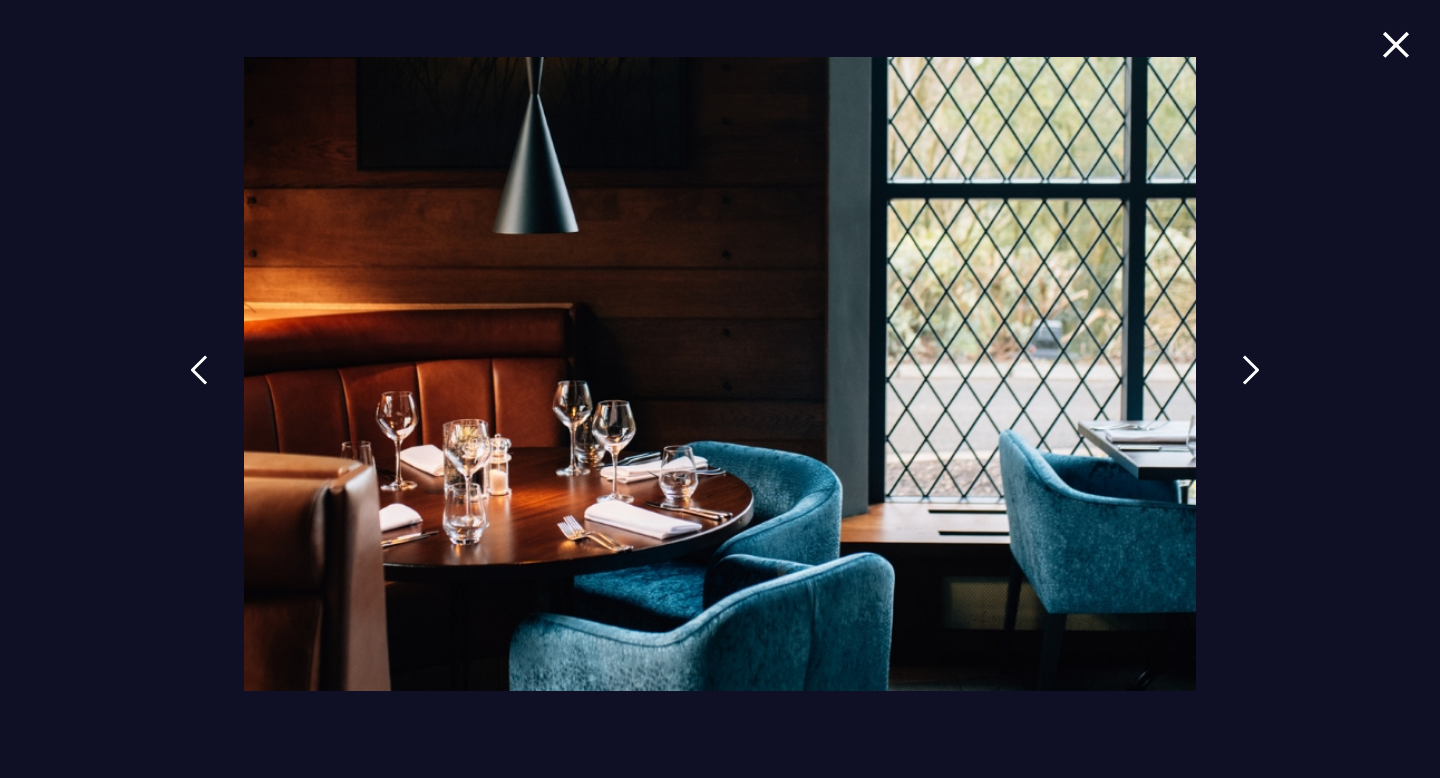 click at bounding box center [1251, 385] 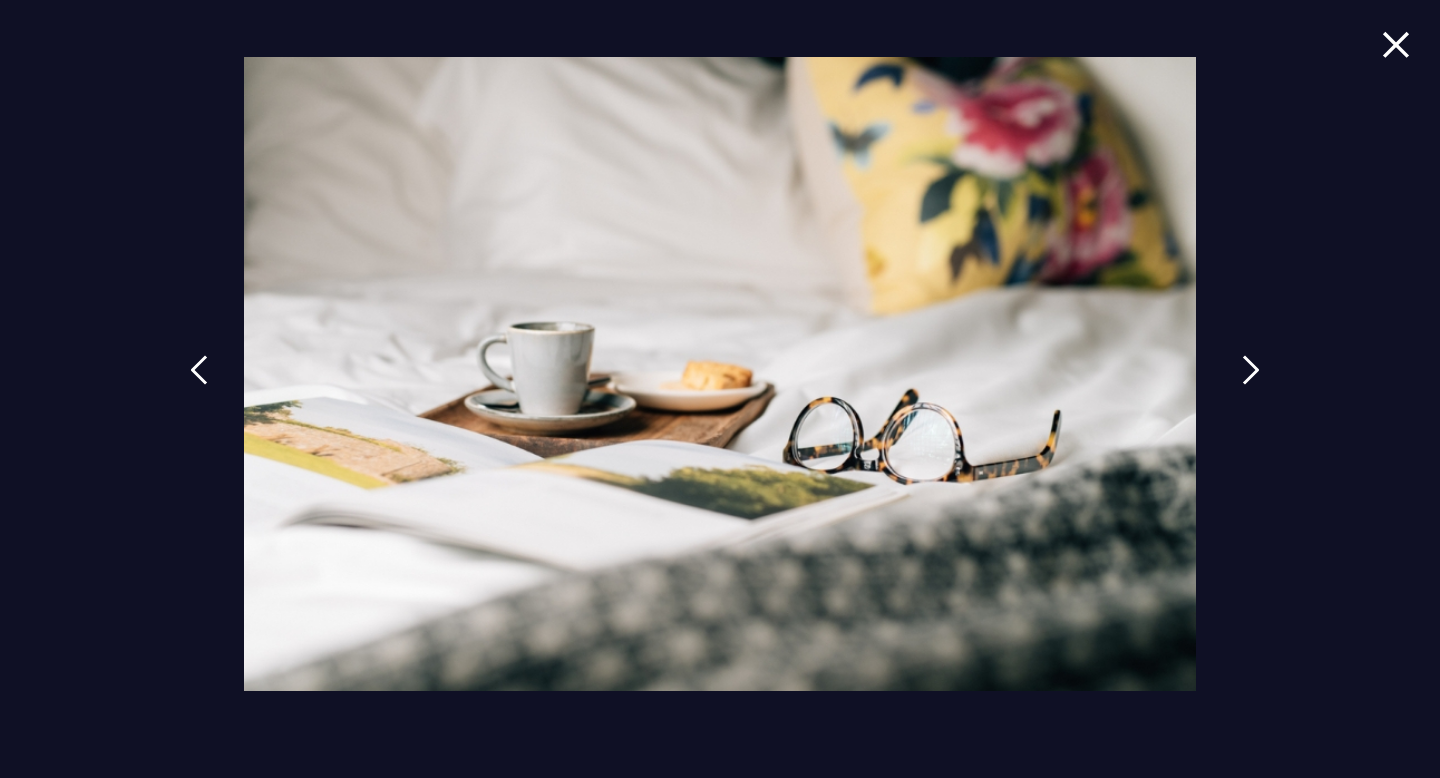 click at bounding box center (1251, 385) 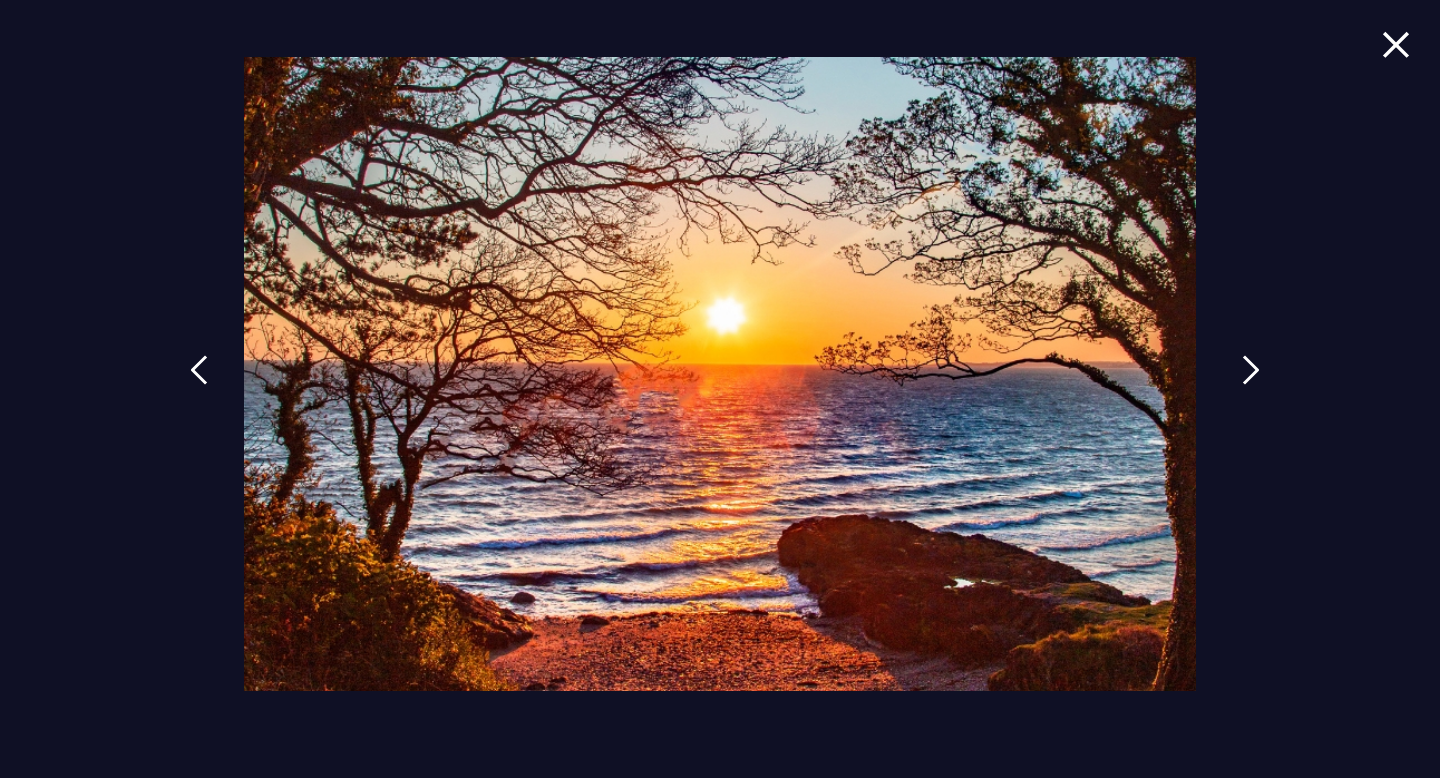 click at bounding box center (1251, 385) 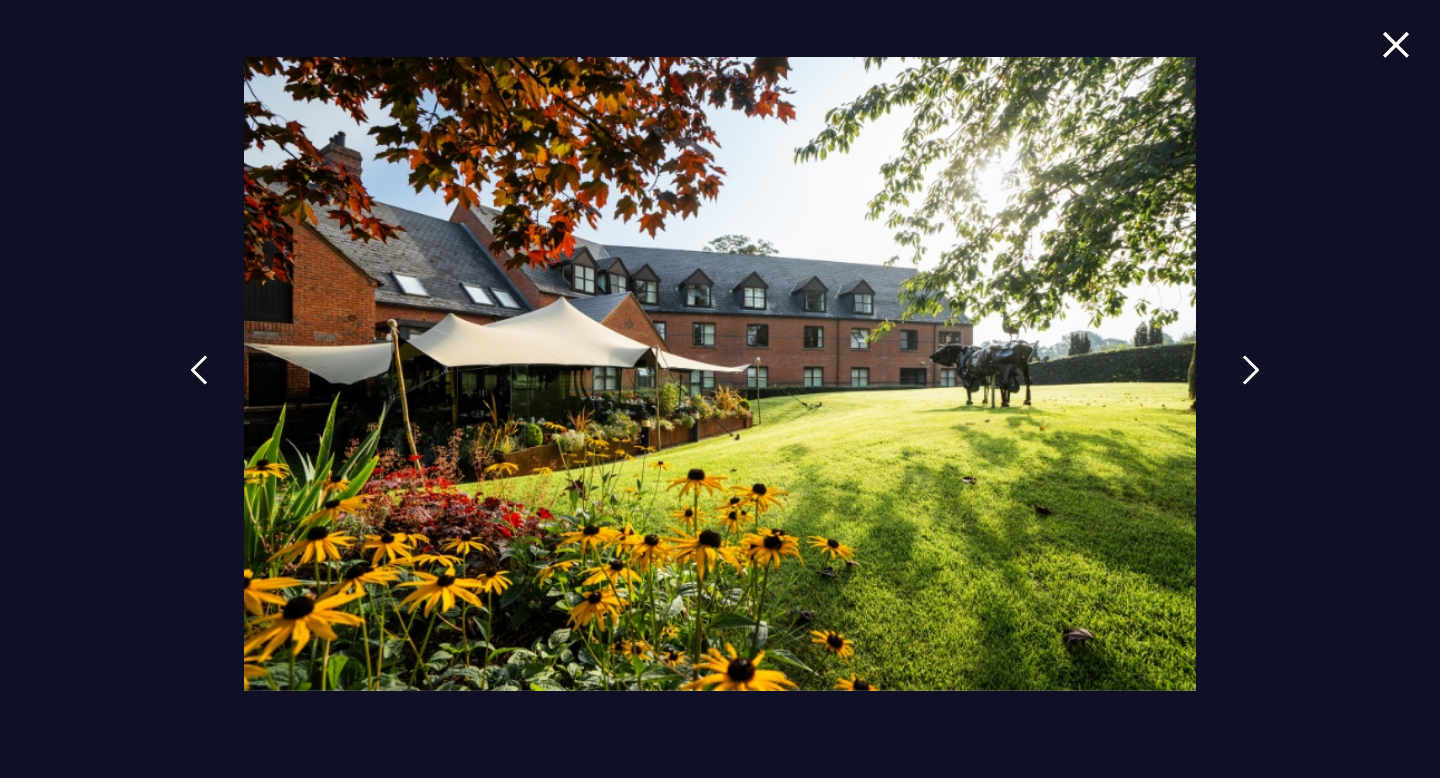 click at bounding box center [1251, 385] 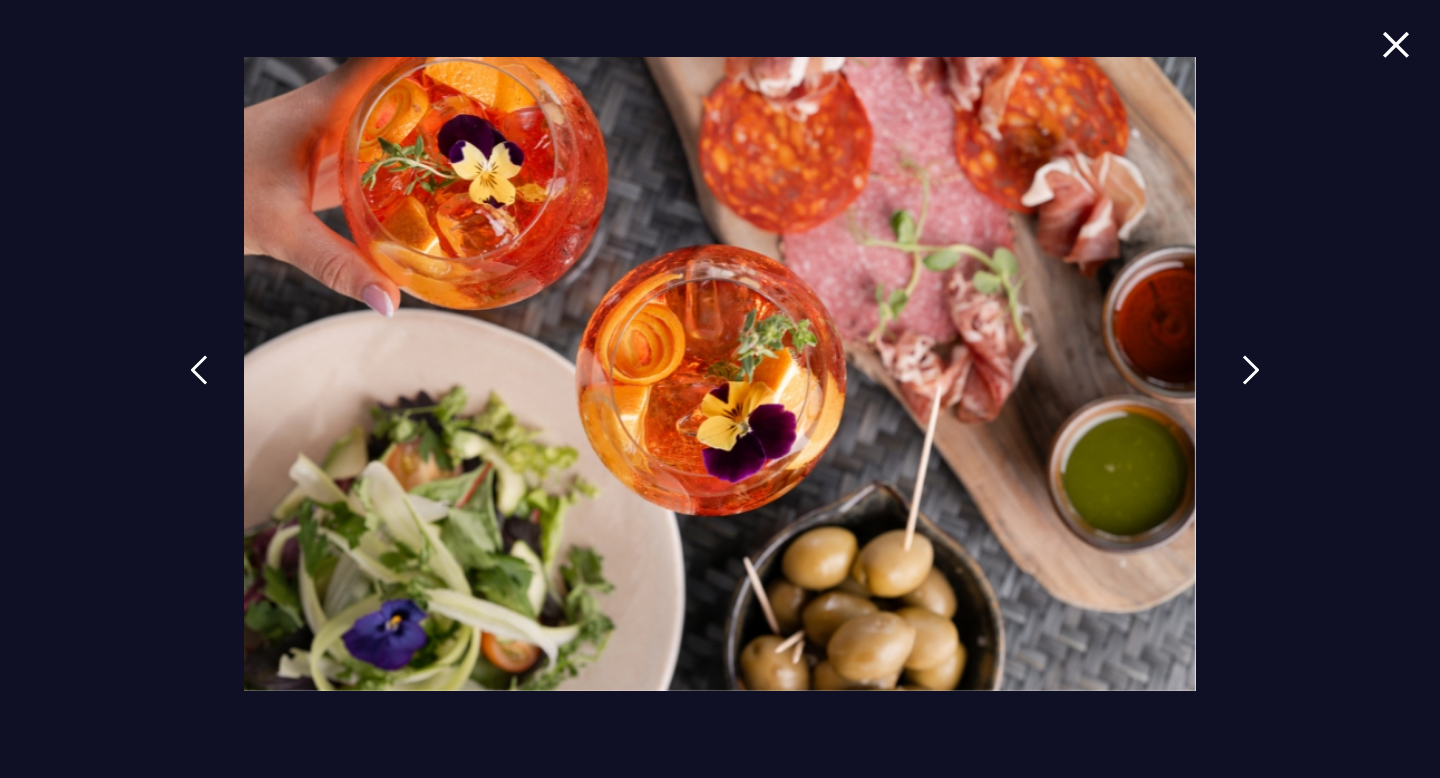 click at bounding box center [1251, 385] 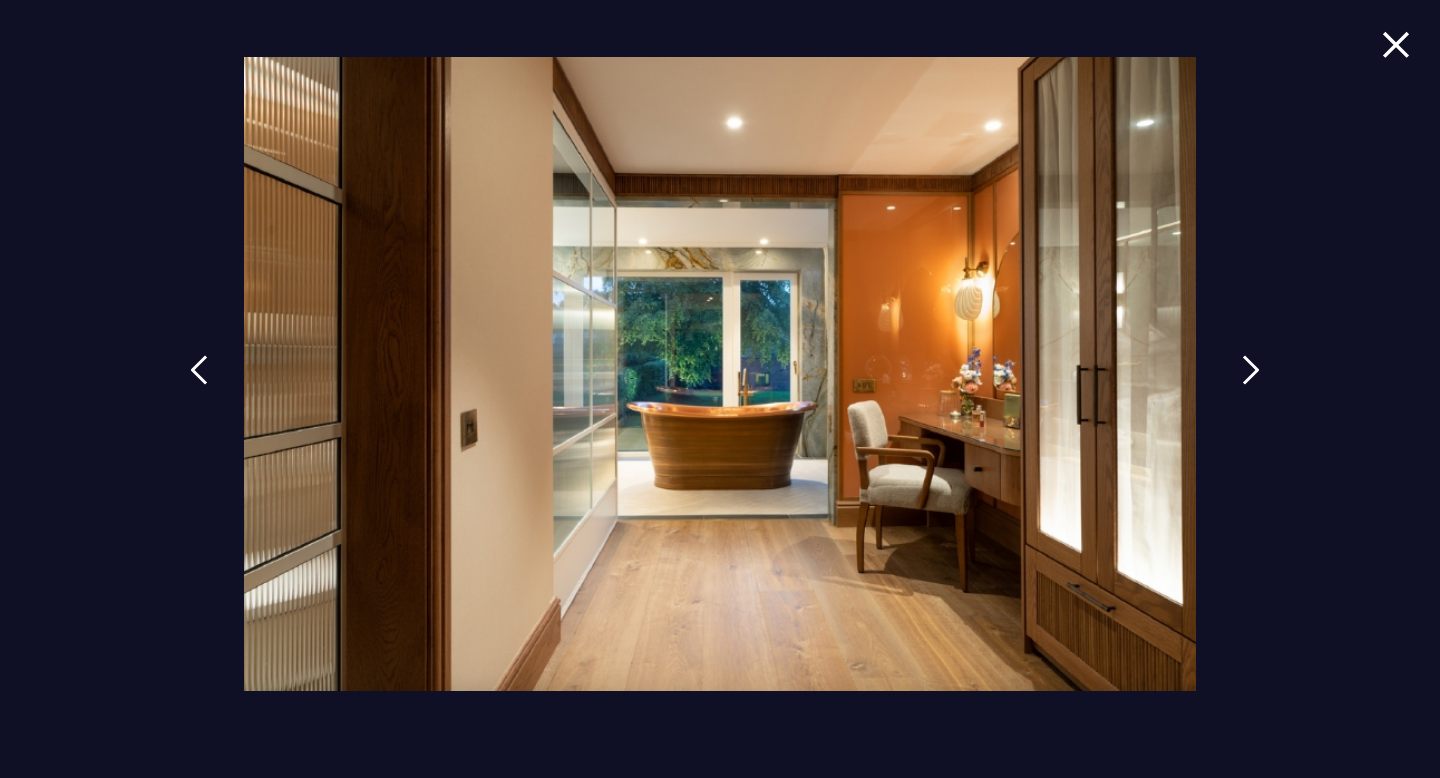 click at bounding box center (1251, 385) 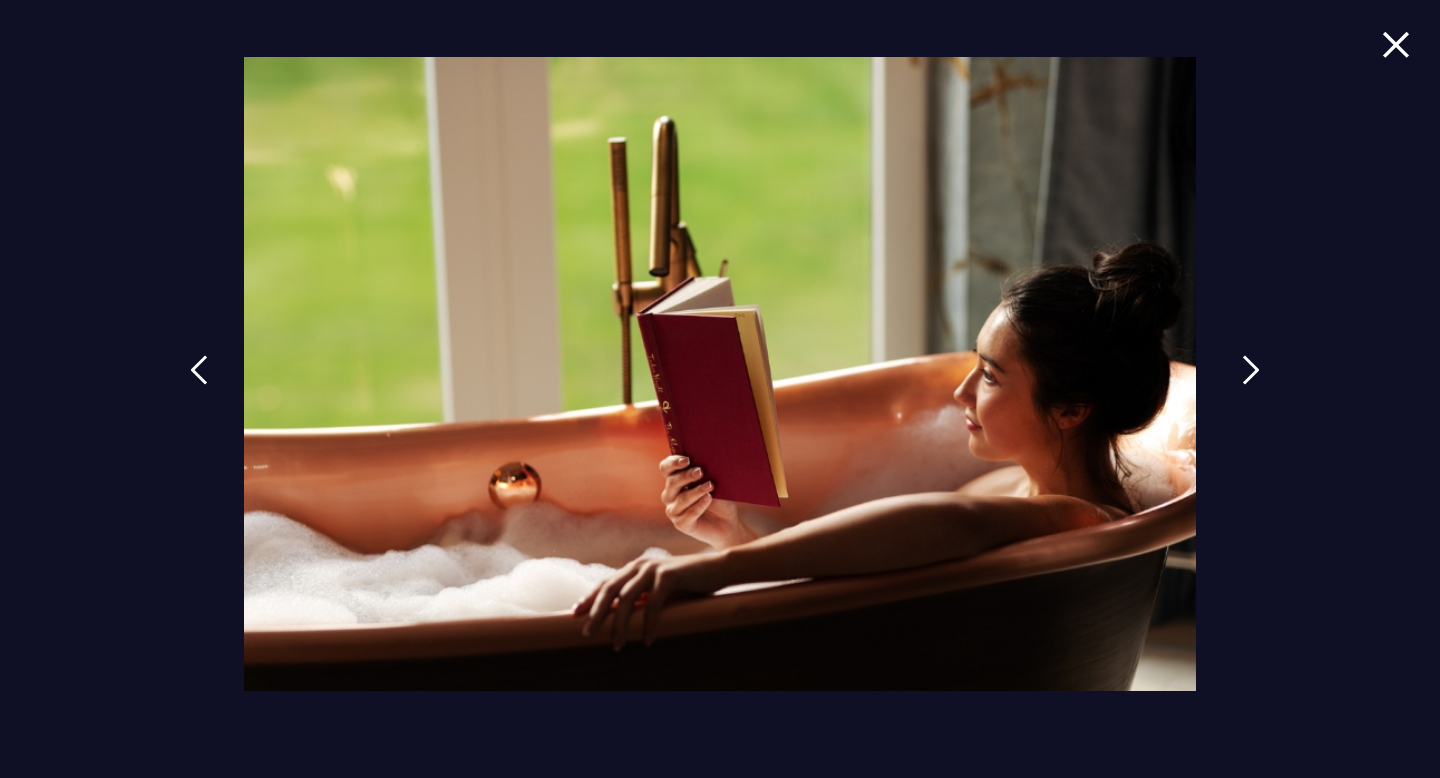 click at bounding box center [1251, 385] 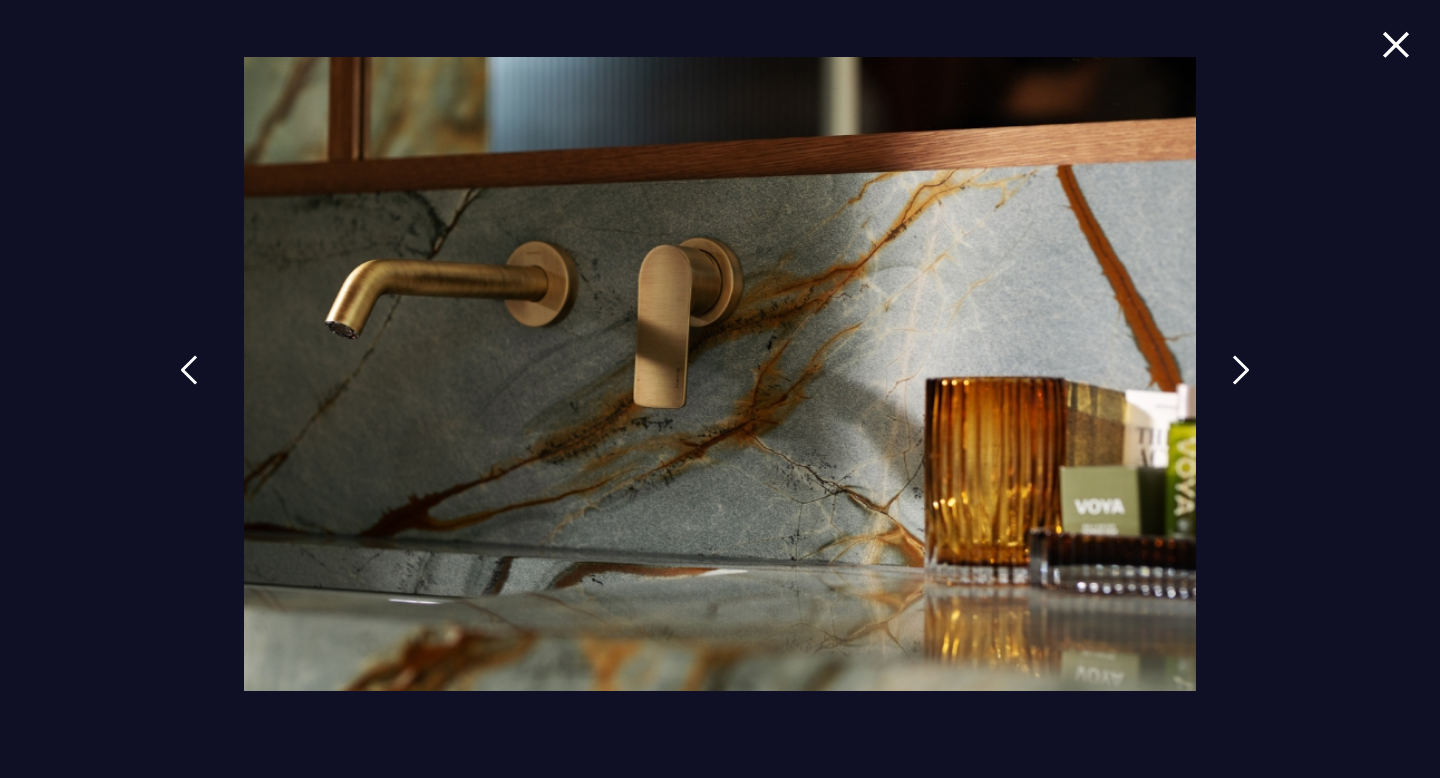 click at bounding box center (189, 370) 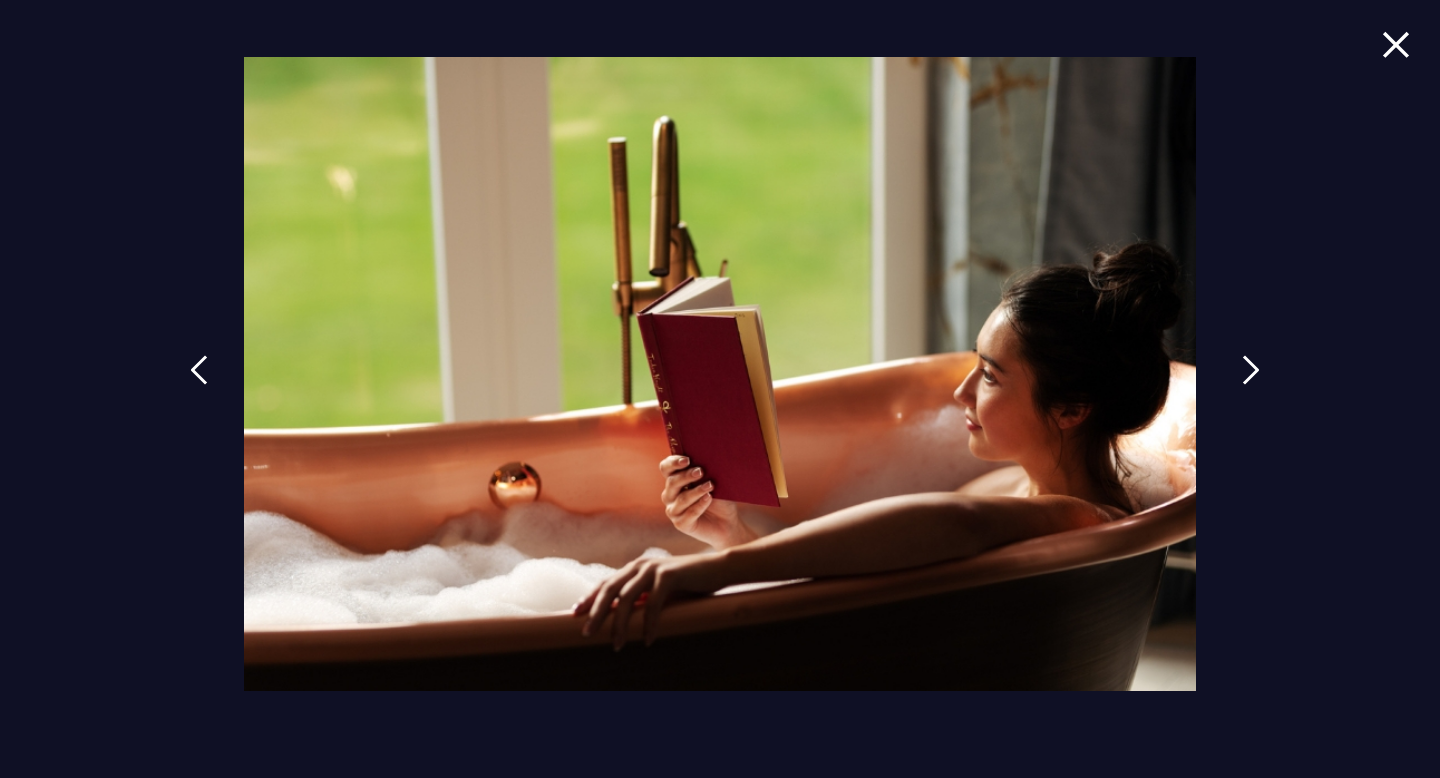 click at bounding box center (1251, 385) 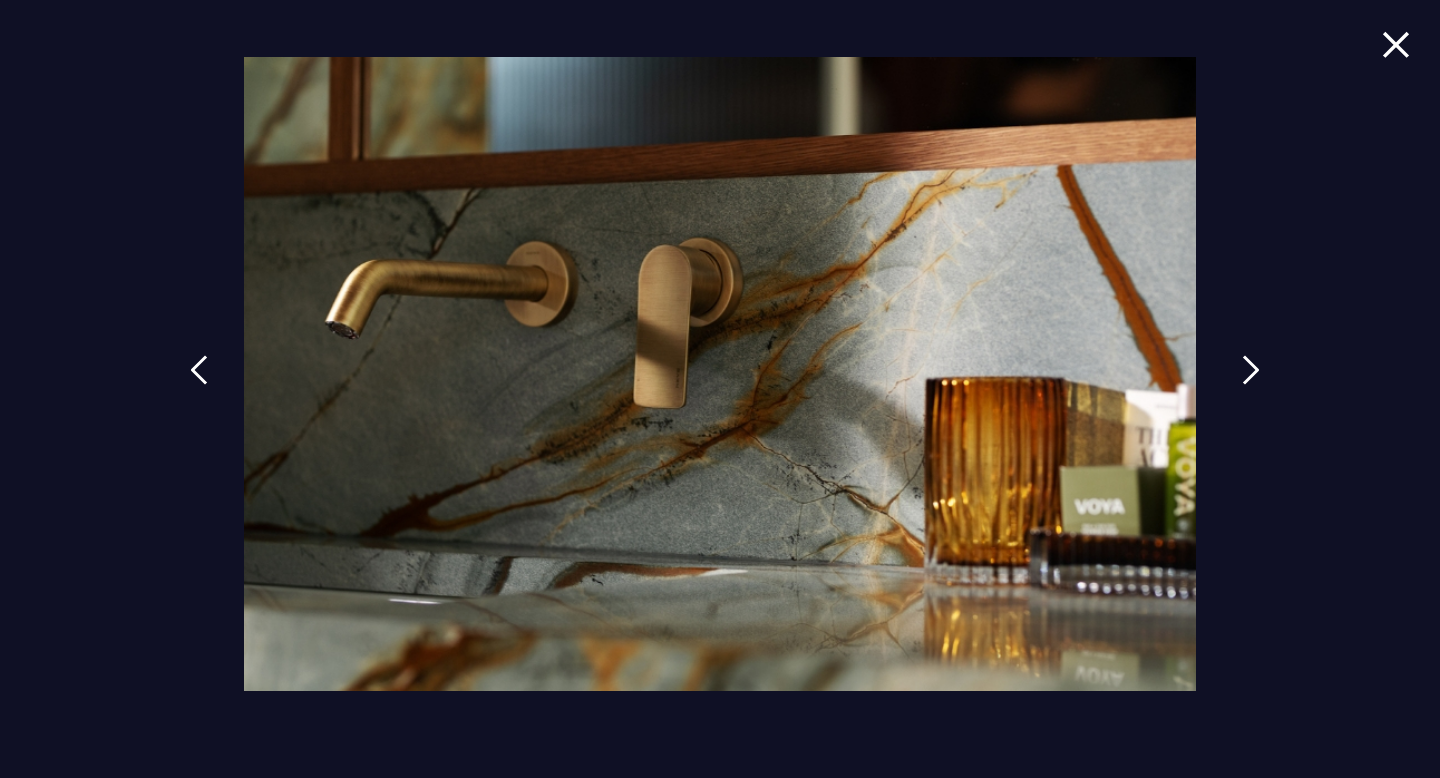 click at bounding box center [1251, 385] 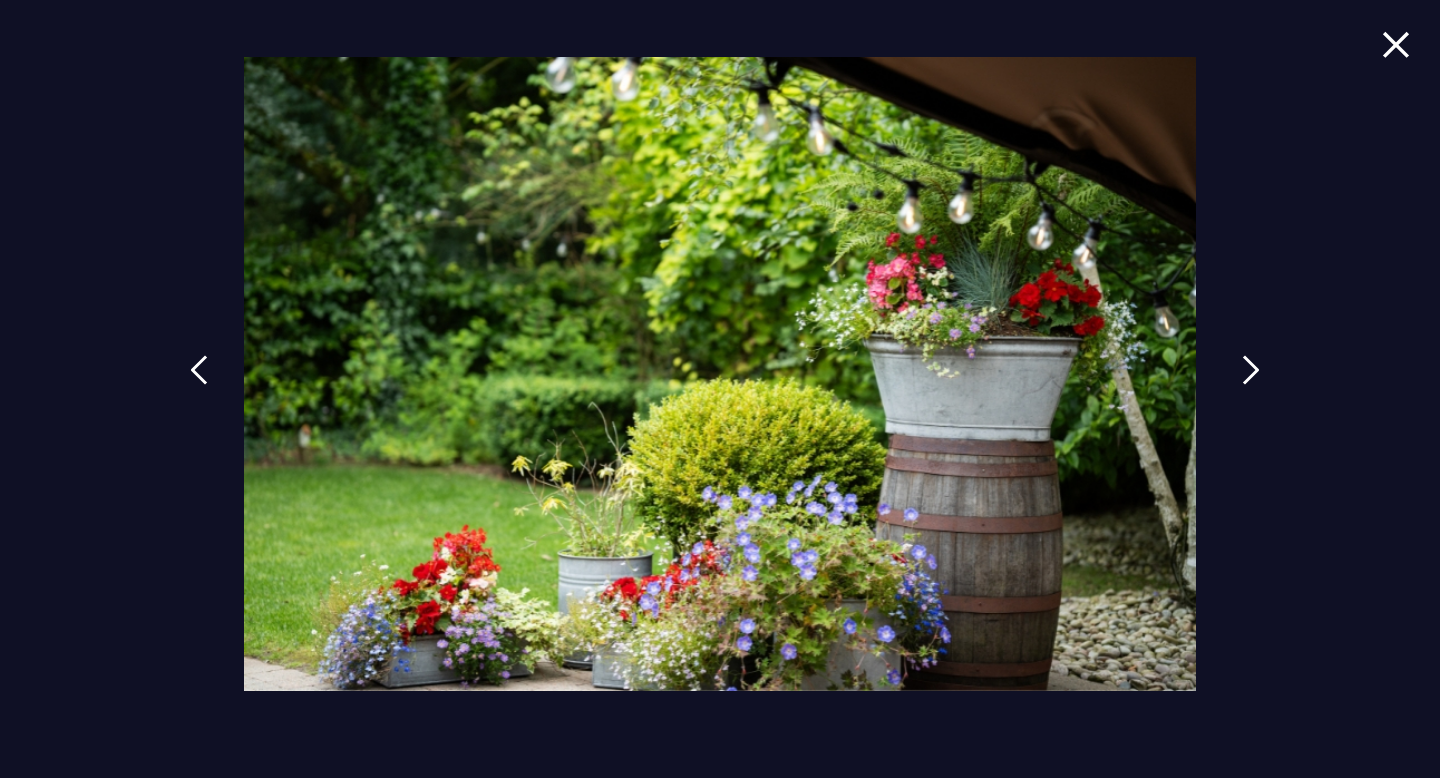 click at bounding box center (1251, 385) 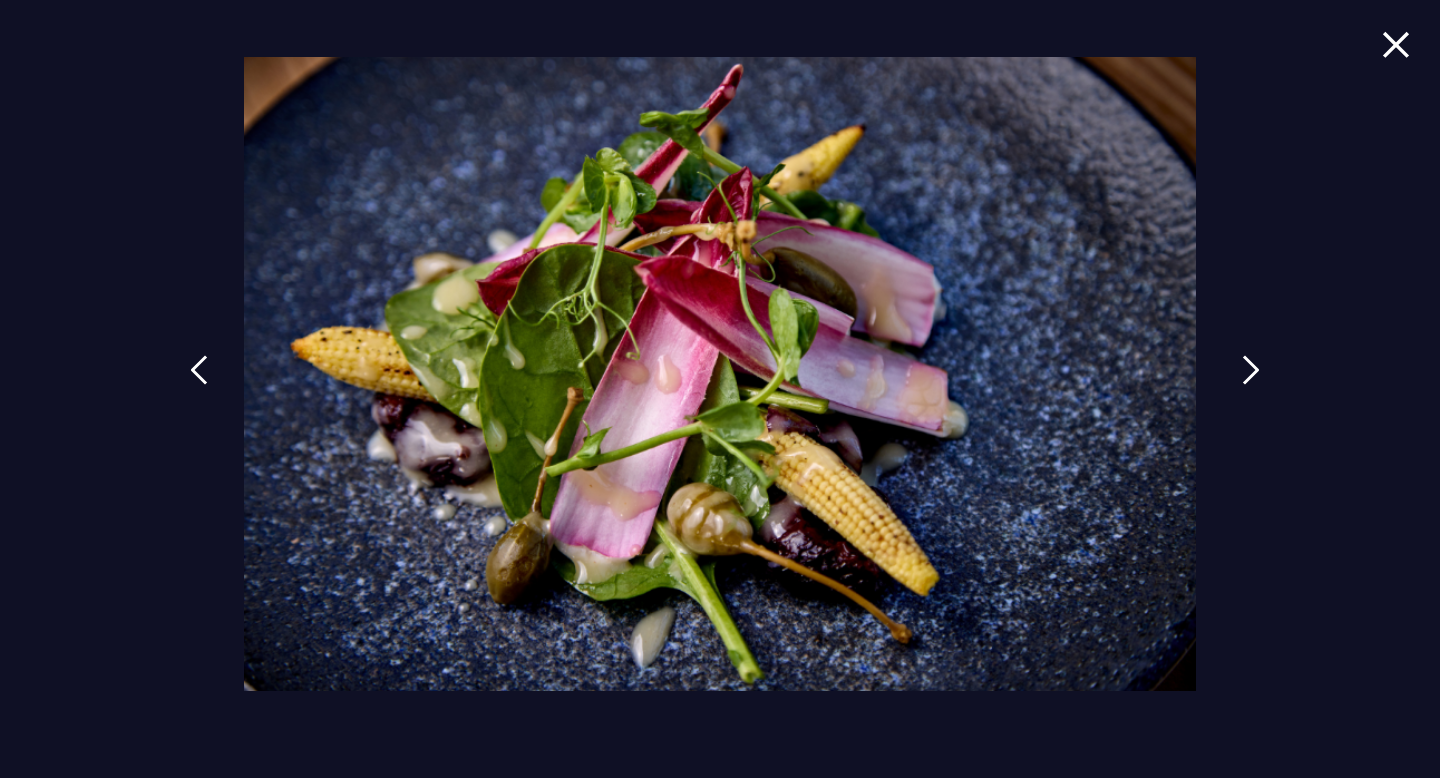 click at bounding box center [1251, 385] 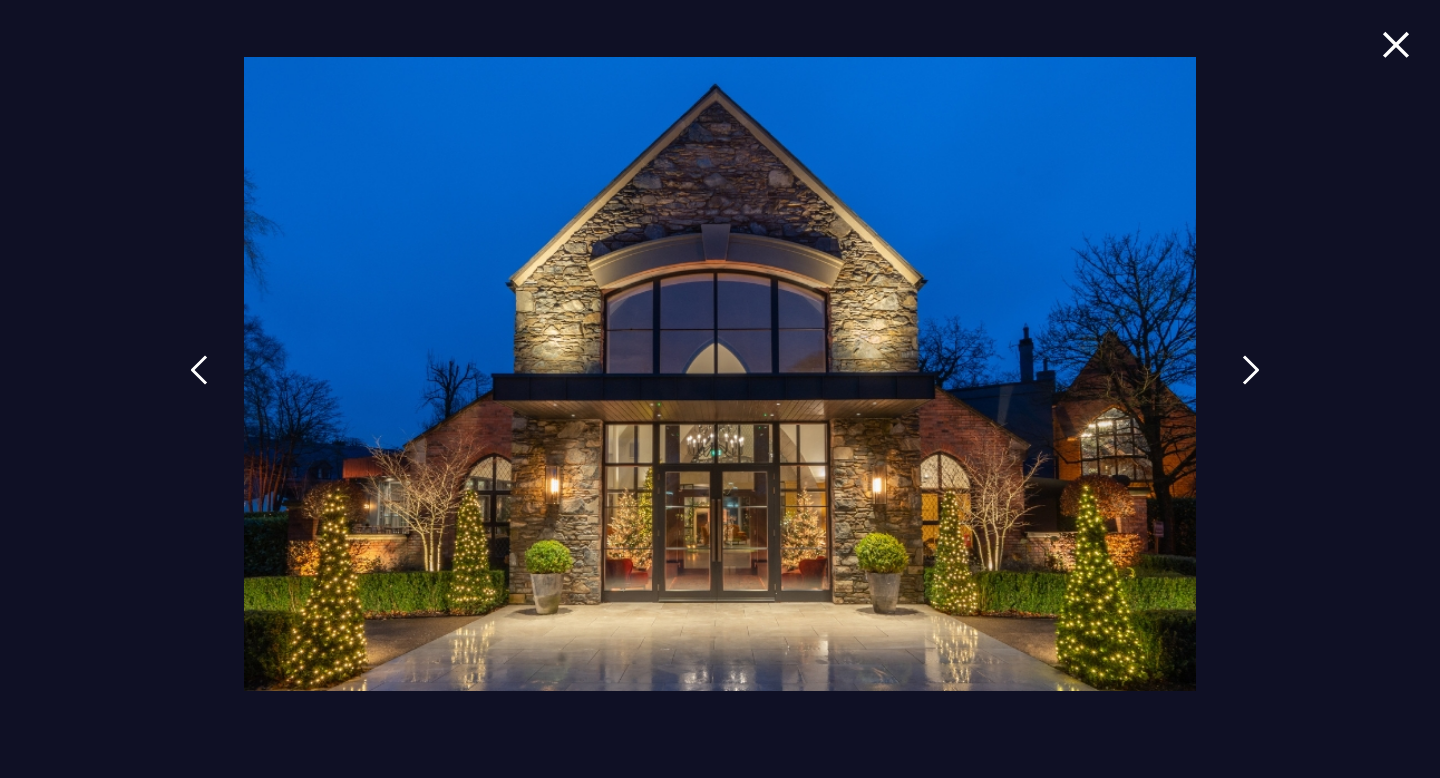 click at bounding box center [1251, 385] 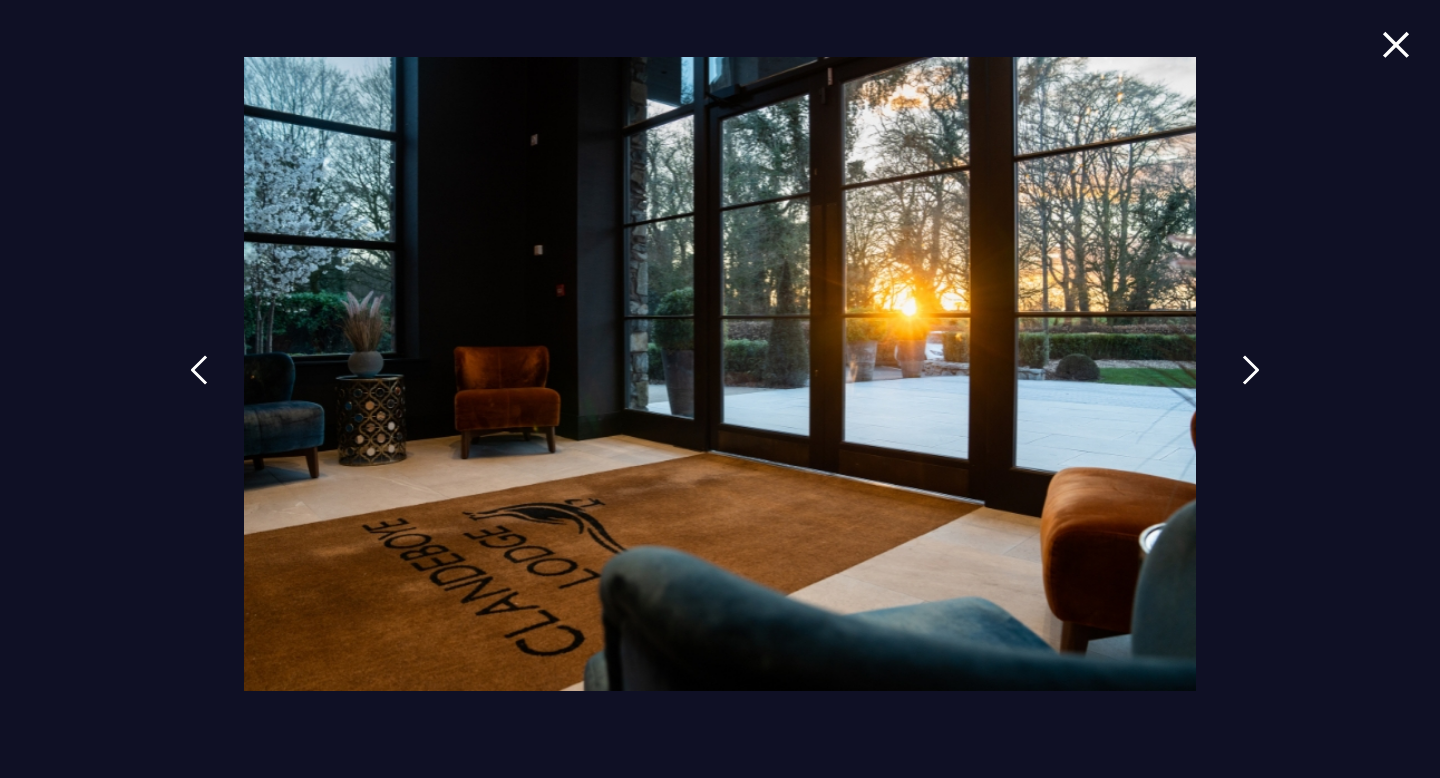 click at bounding box center [1251, 385] 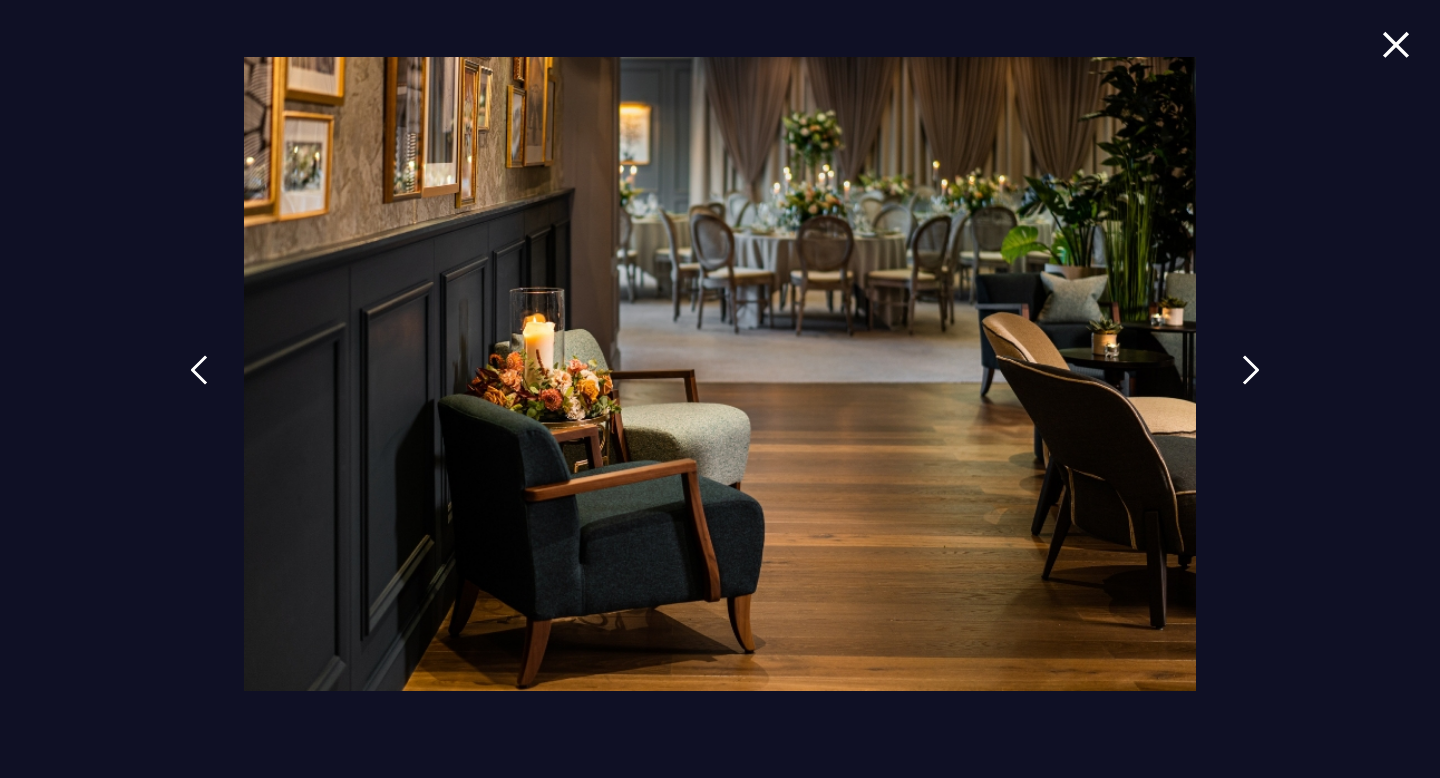 click at bounding box center [1251, 385] 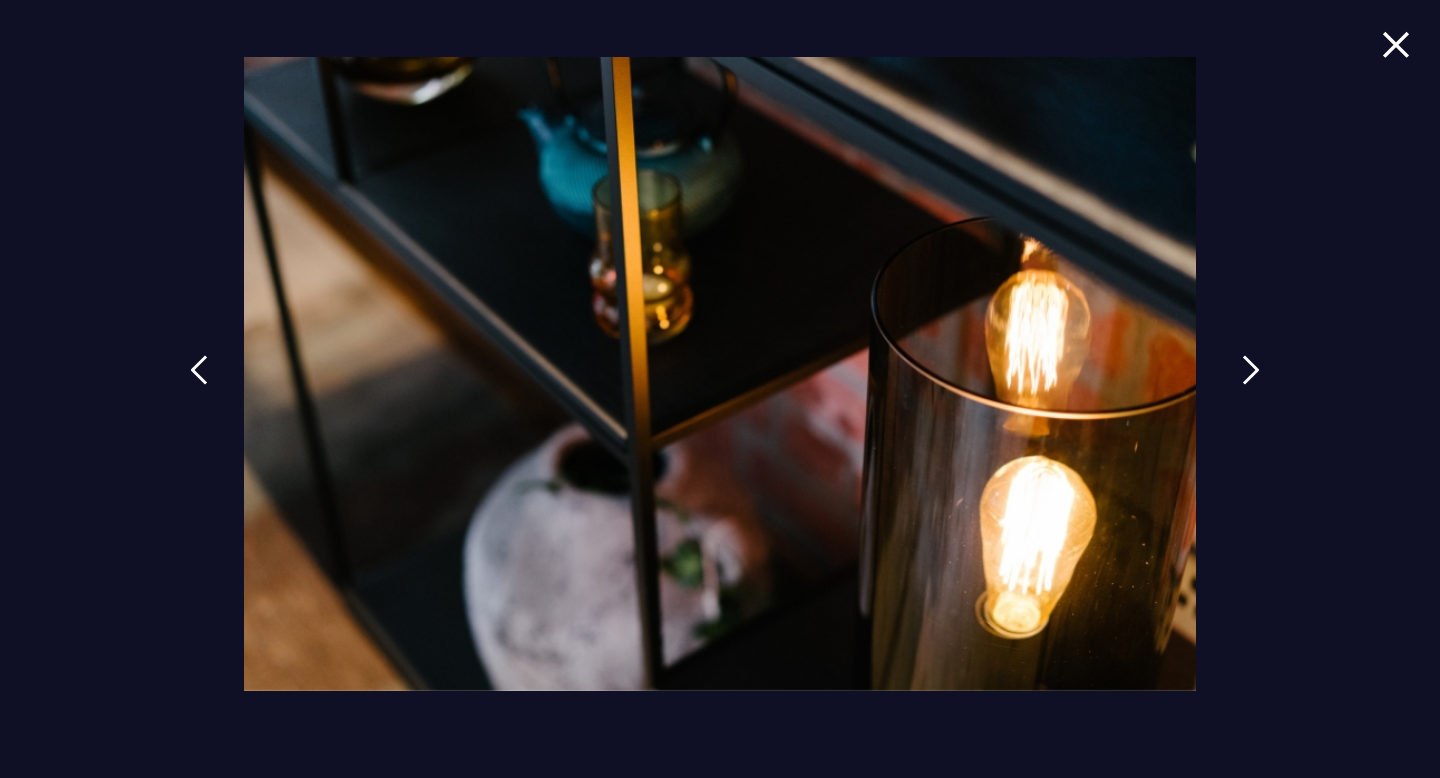 click at bounding box center [1251, 385] 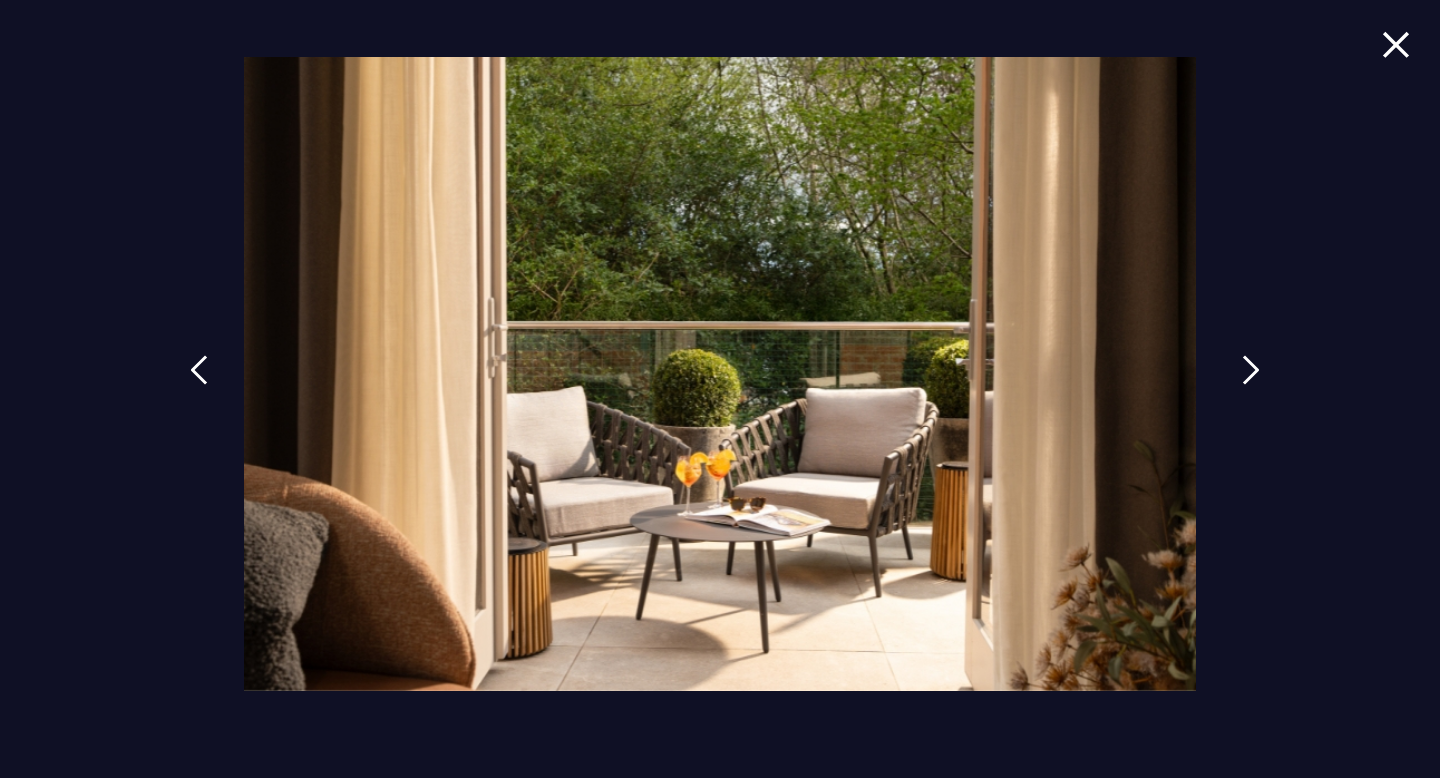 click at bounding box center (1251, 385) 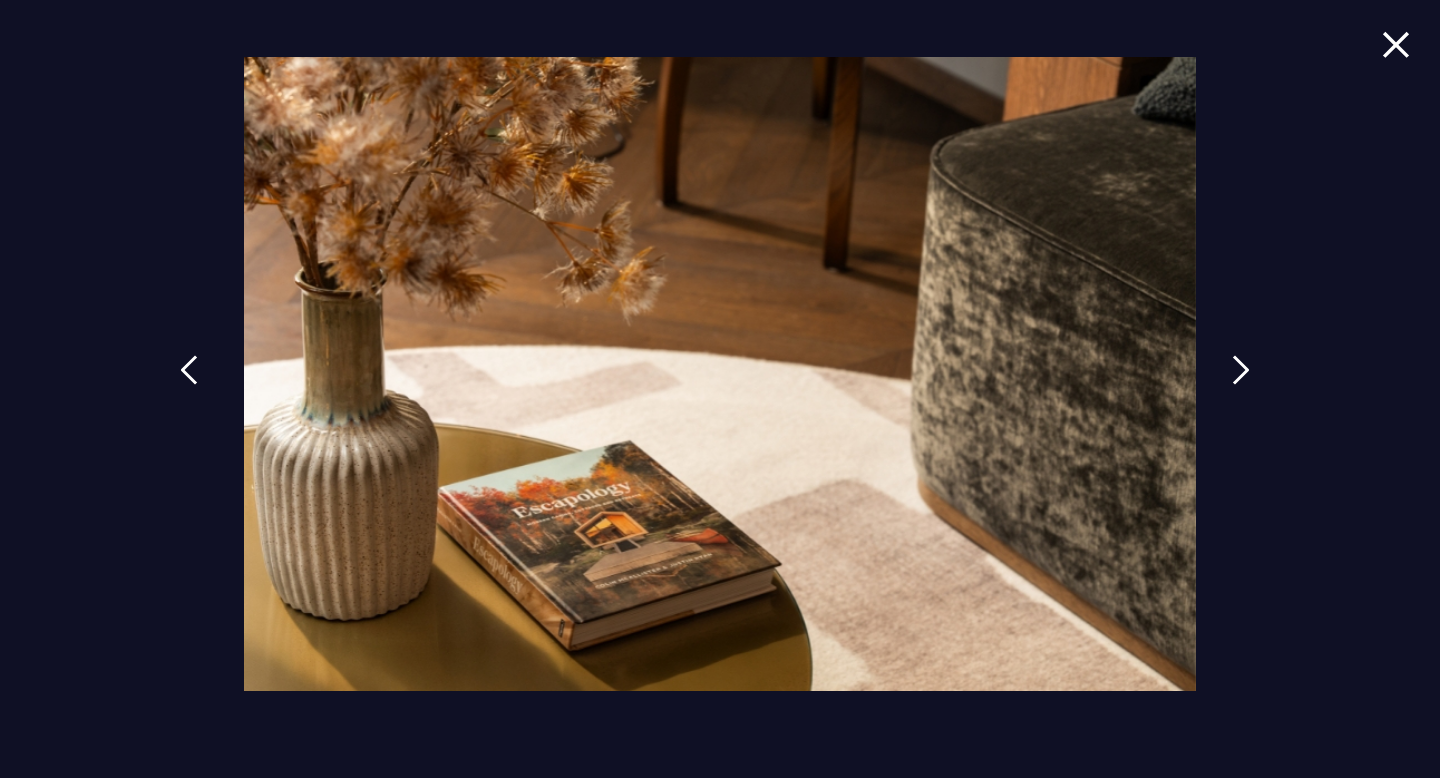 click at bounding box center (189, 385) 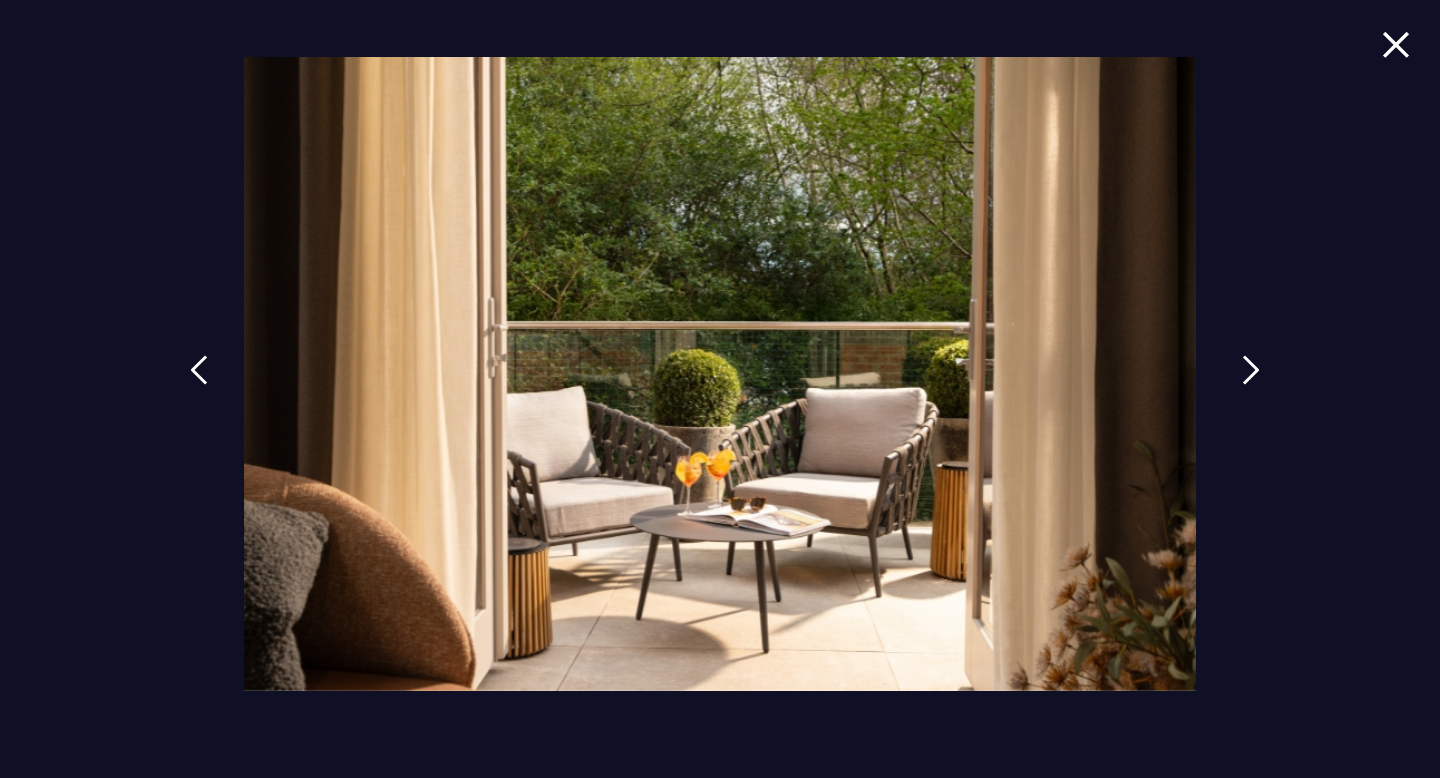 click at bounding box center (1251, 385) 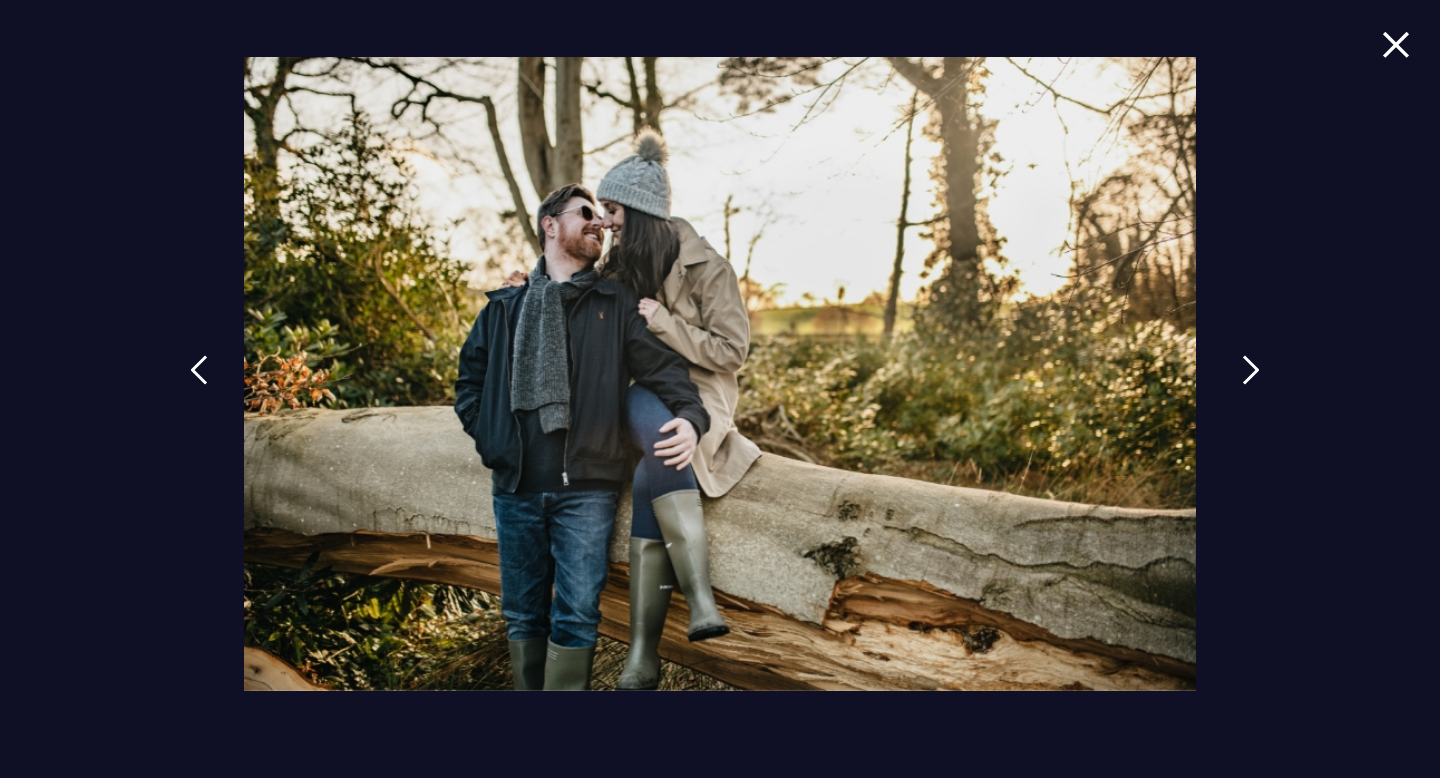 click at bounding box center [1251, 370] 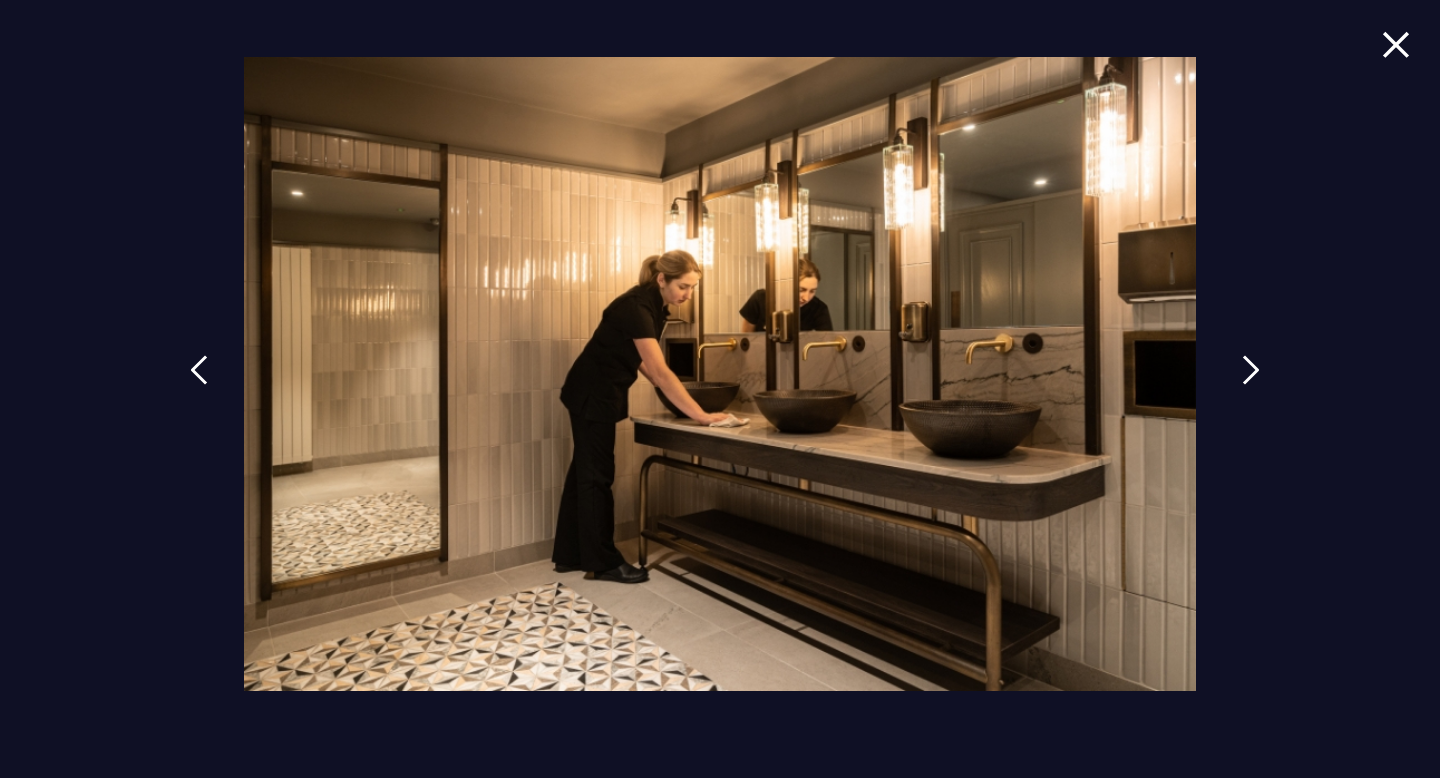 click at bounding box center [1251, 370] 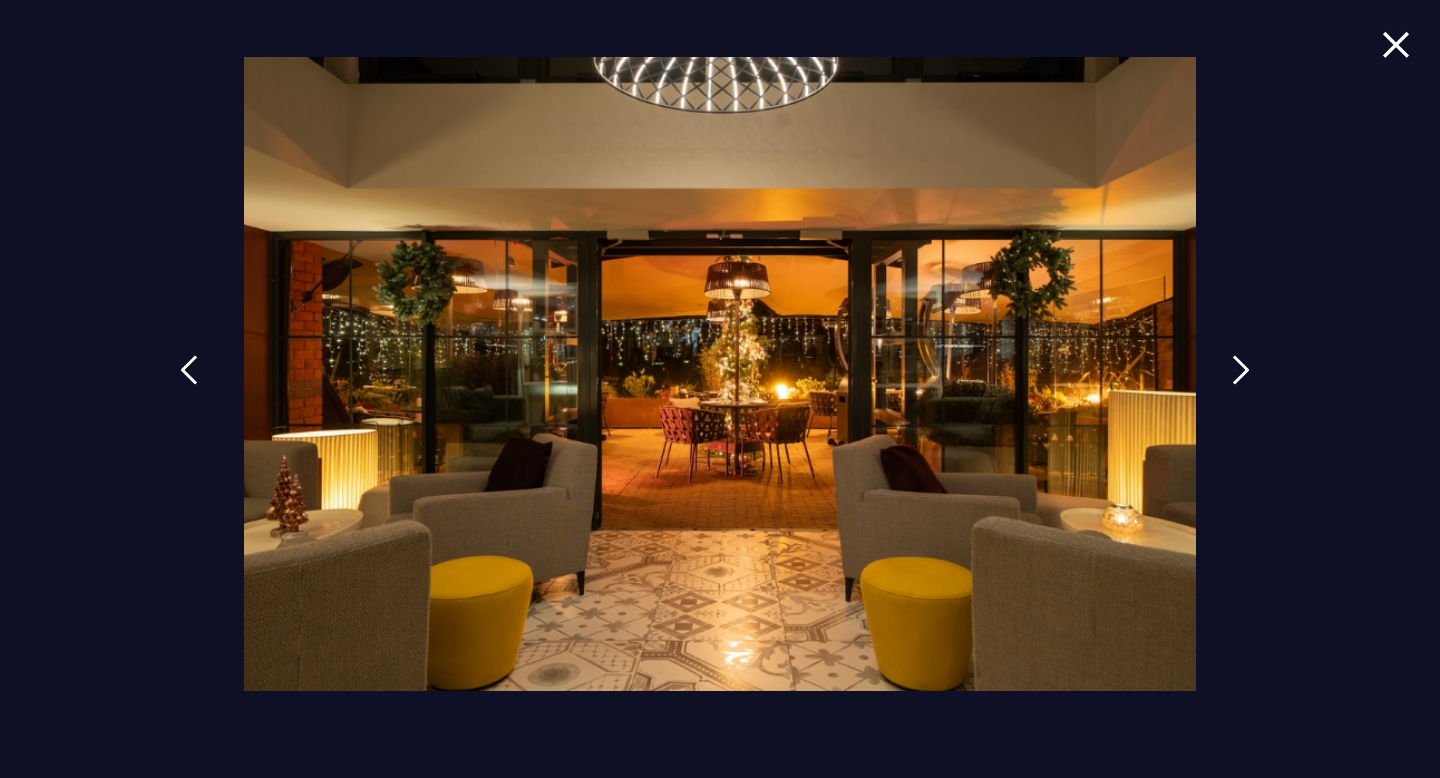 click at bounding box center [189, 385] 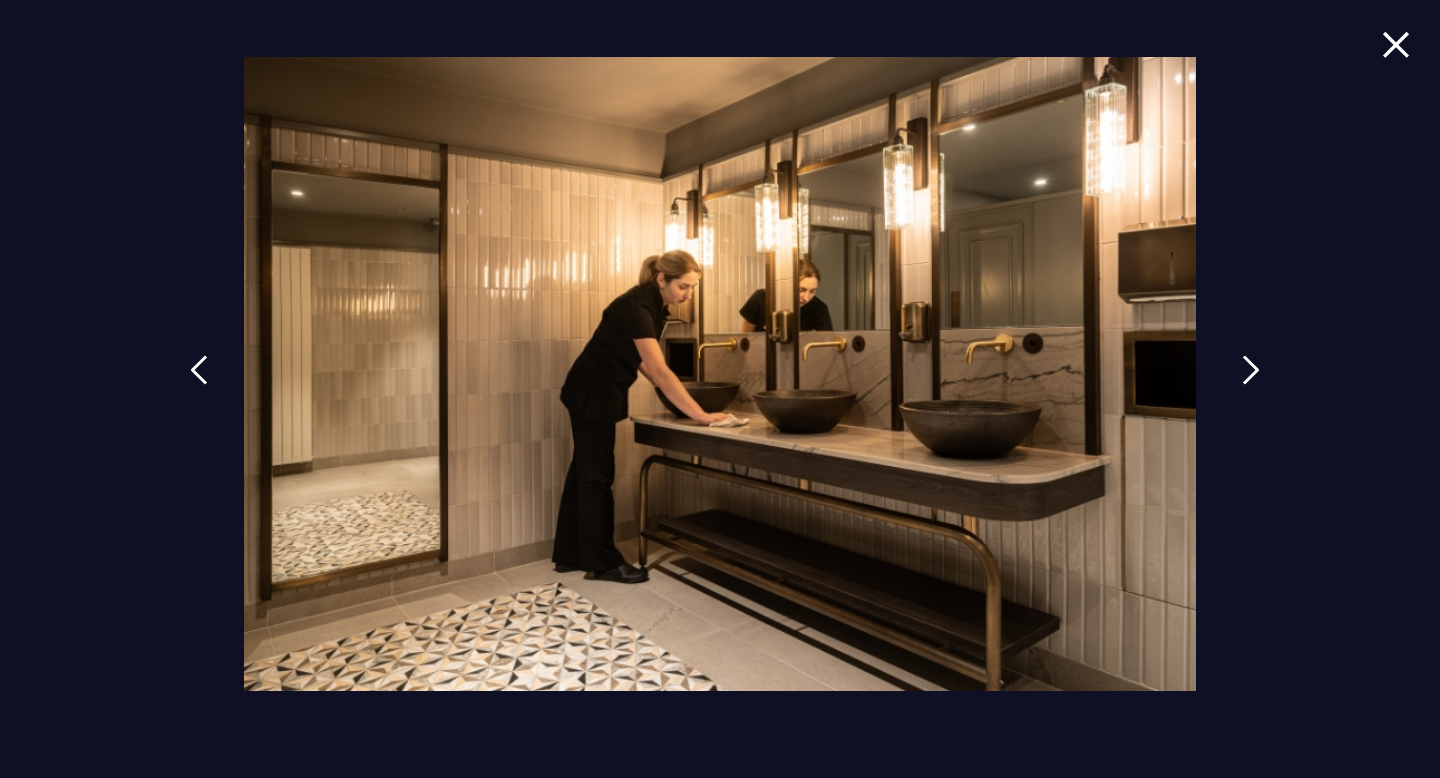 click at bounding box center (1251, 370) 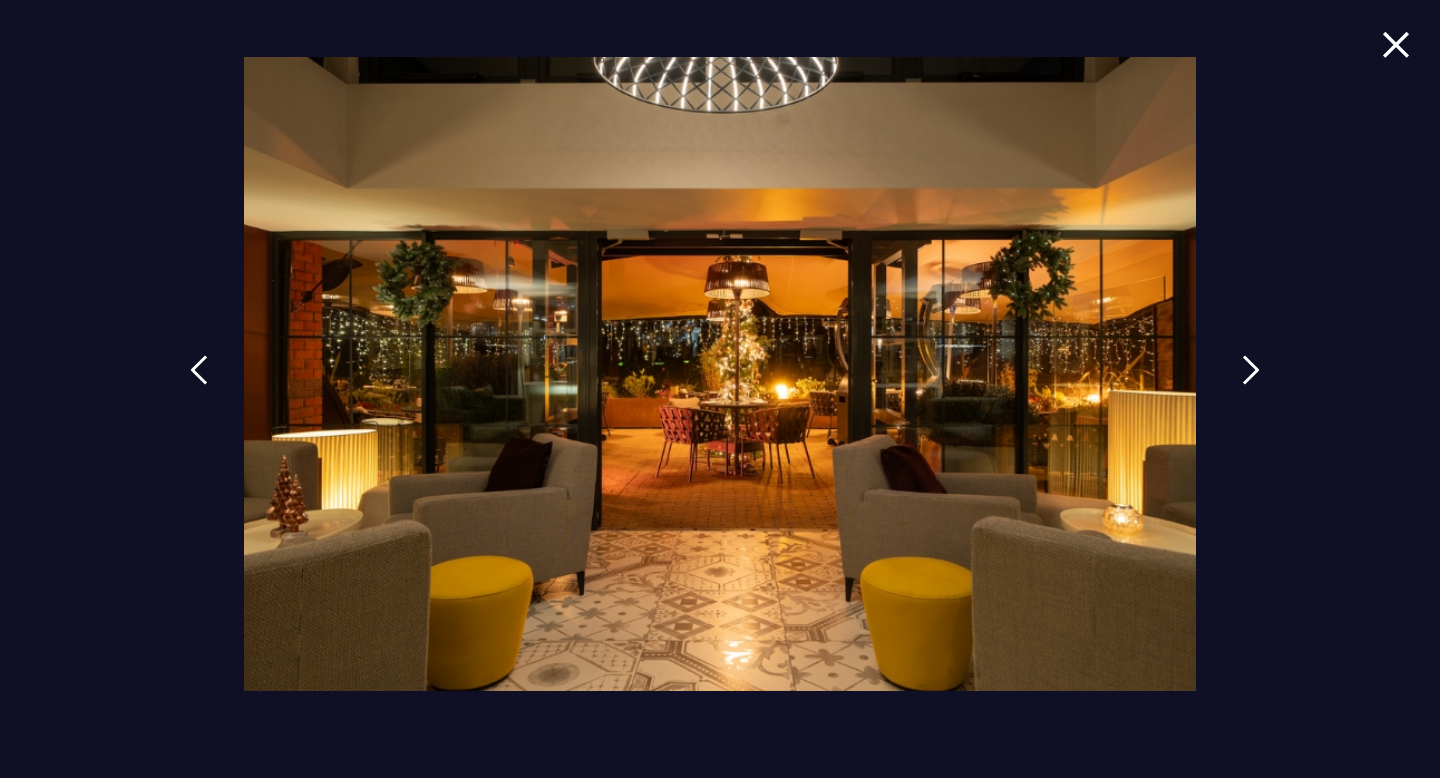 click at bounding box center [1251, 385] 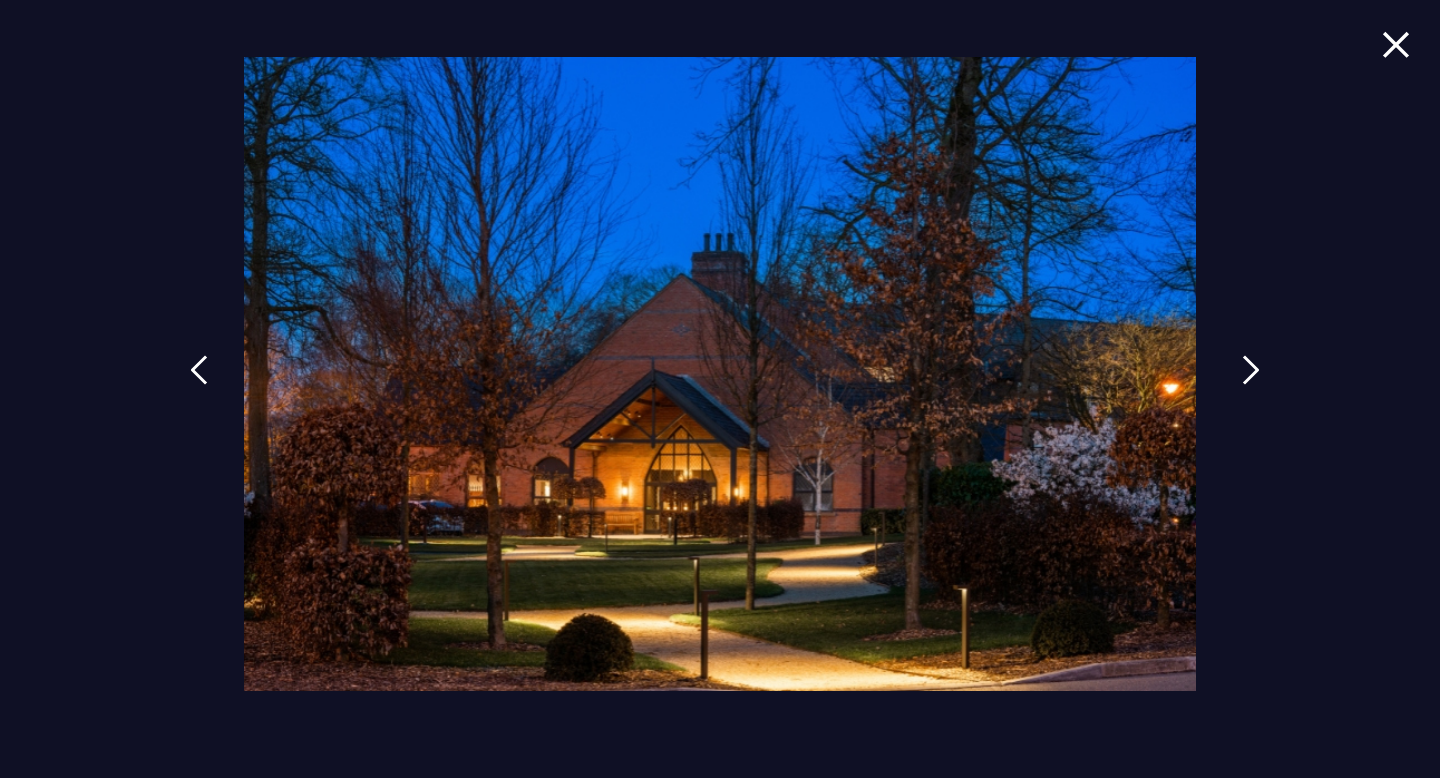 click at bounding box center (1251, 385) 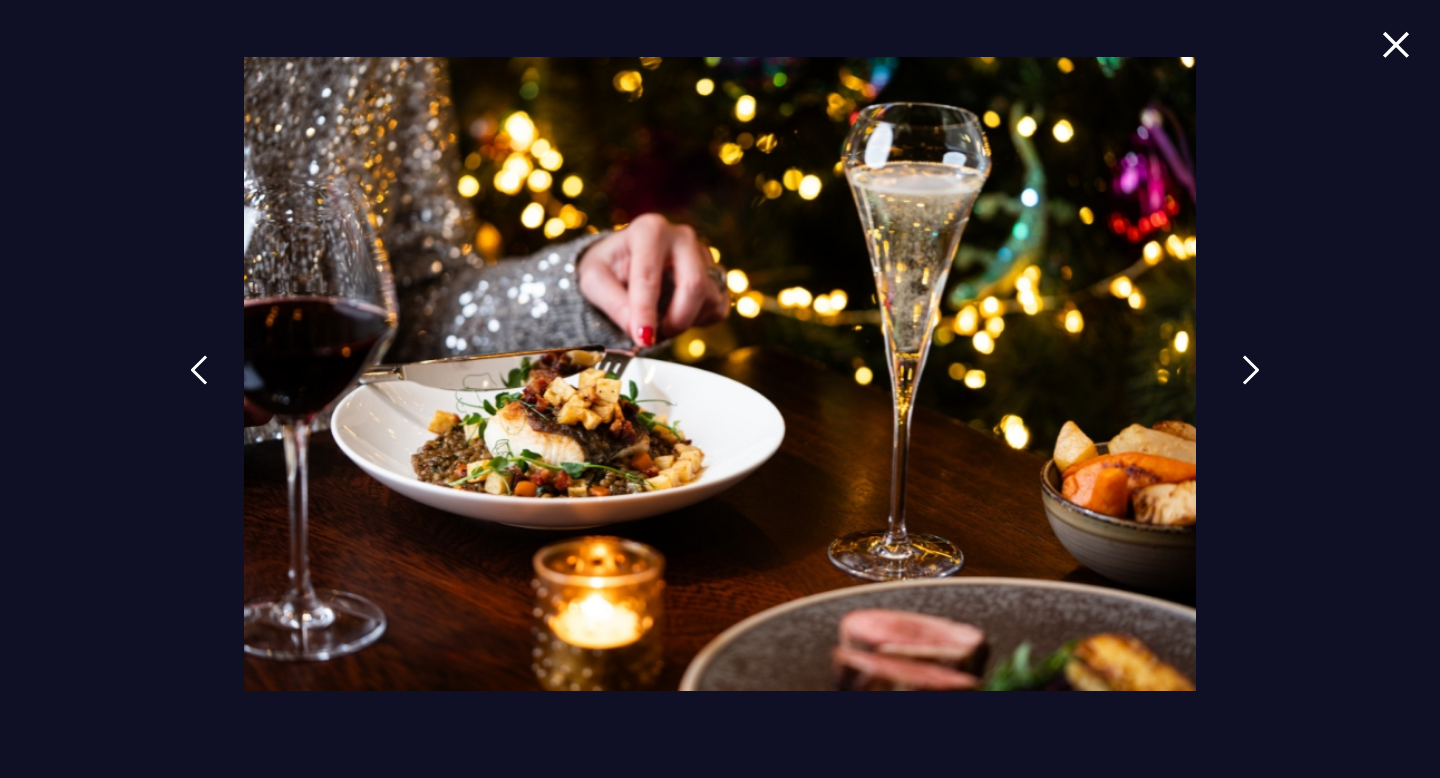 click at bounding box center [1251, 385] 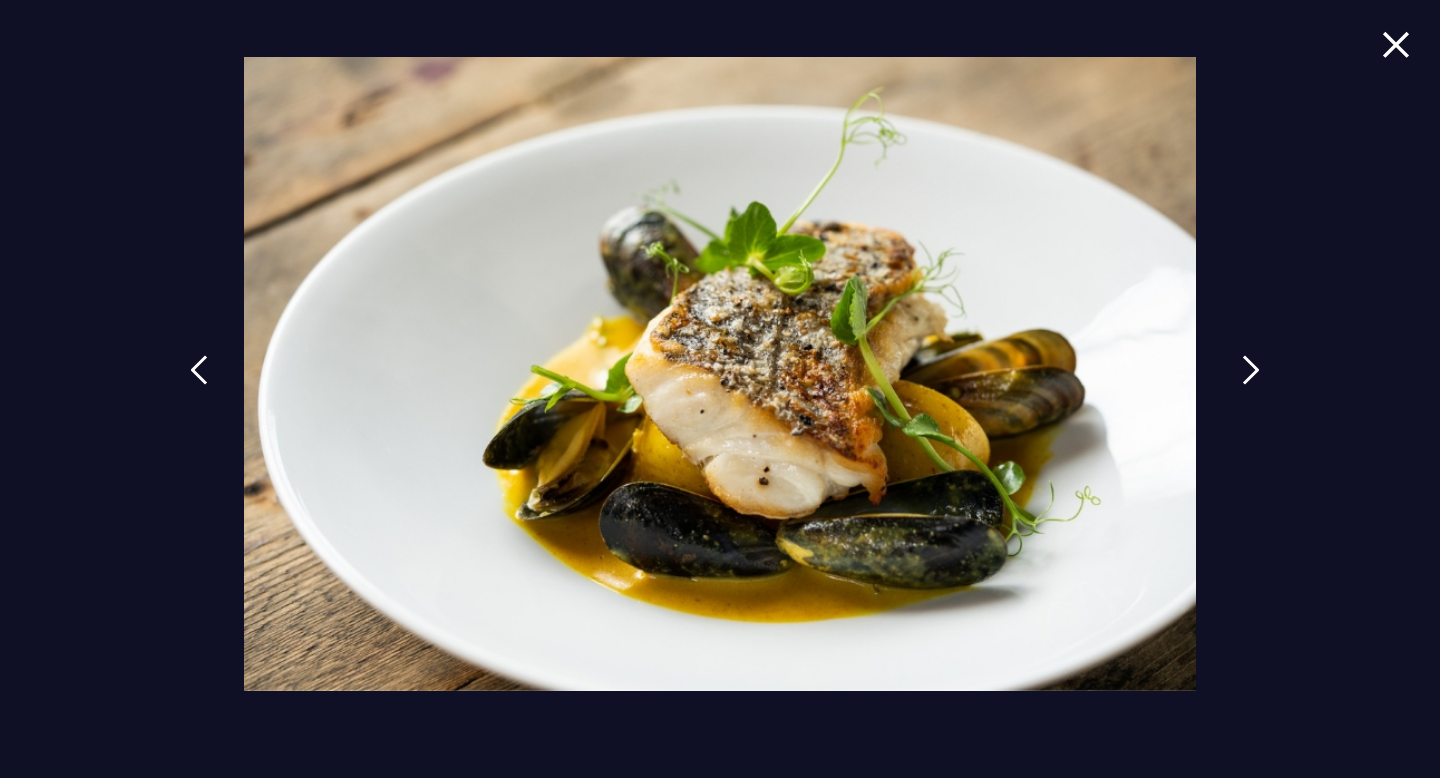 click at bounding box center (1251, 385) 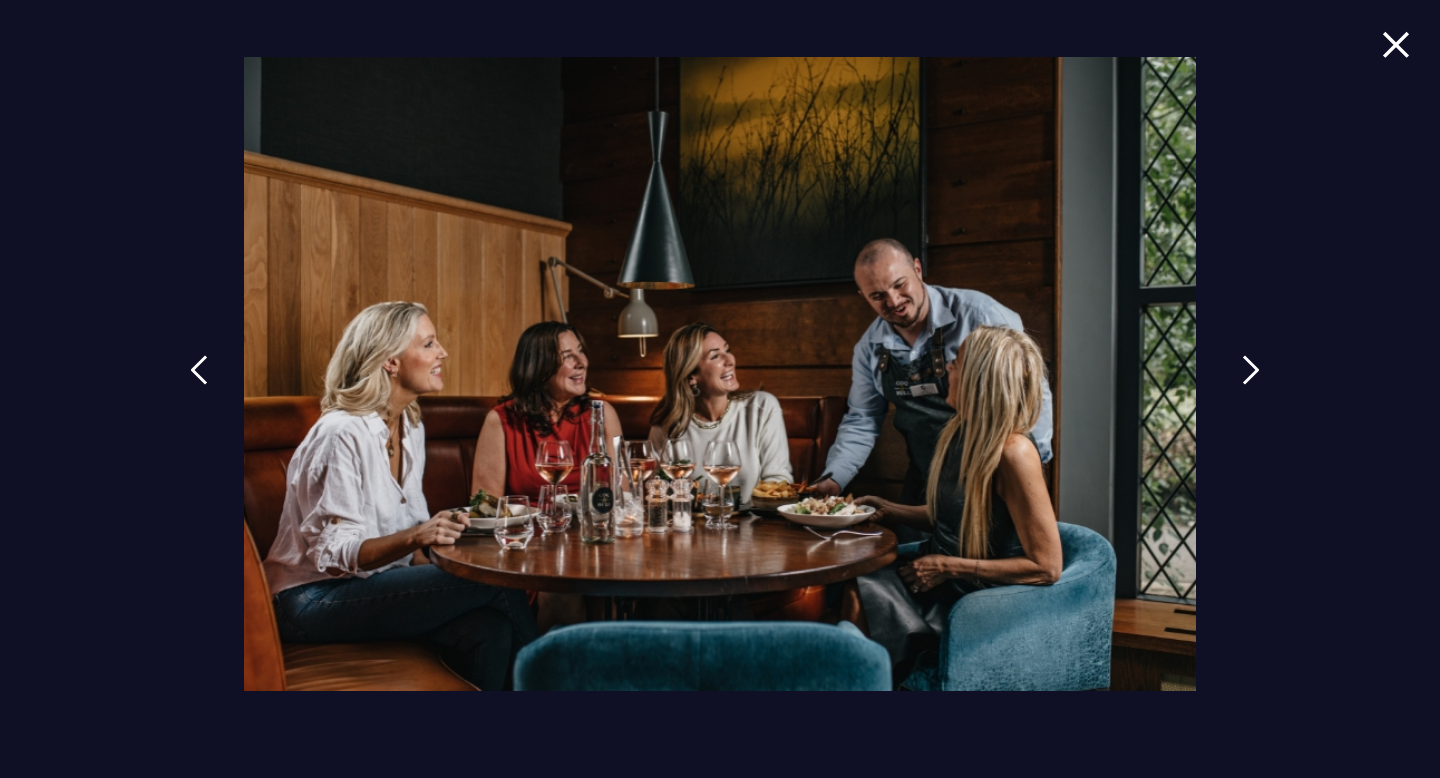 click at bounding box center [1251, 385] 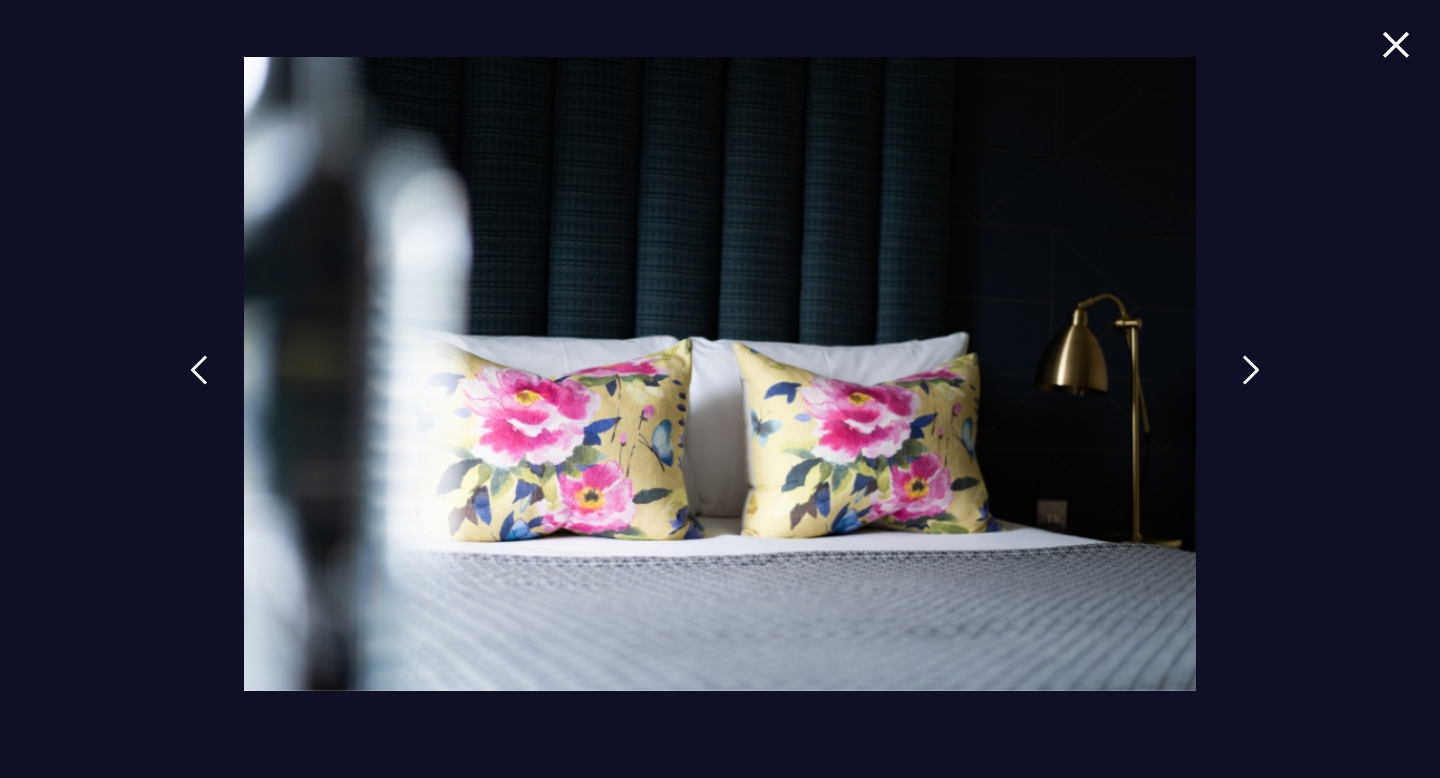 click at bounding box center [1251, 385] 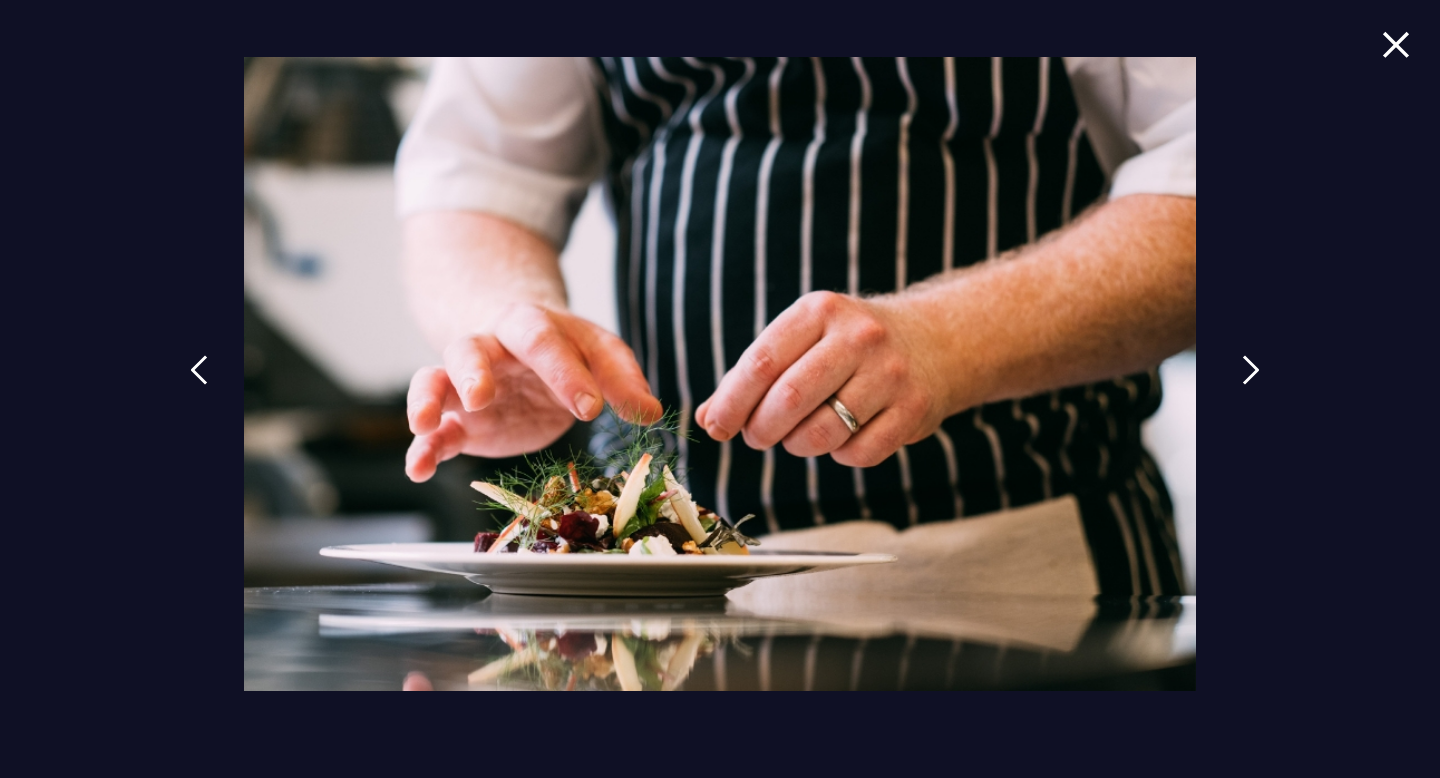 click at bounding box center (1251, 385) 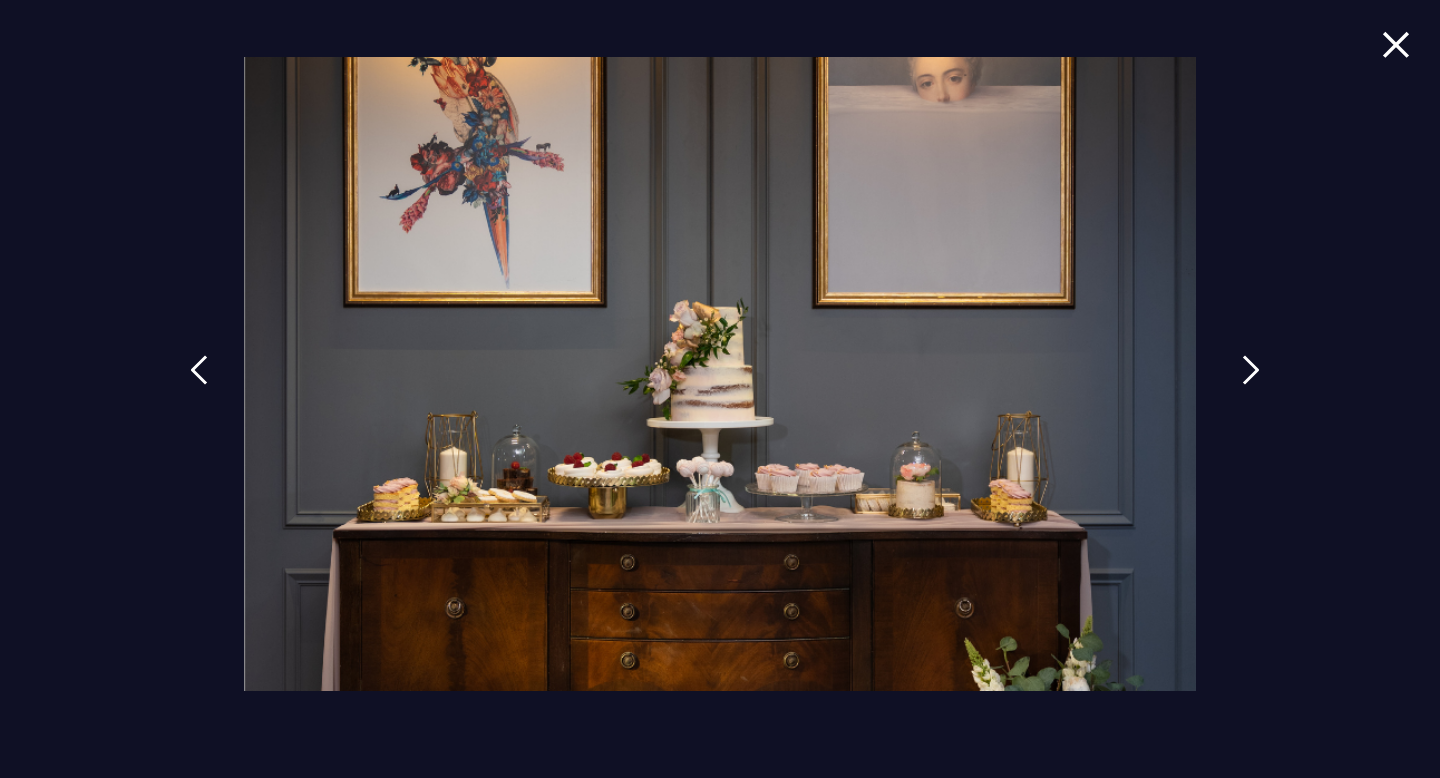 click at bounding box center [1251, 385] 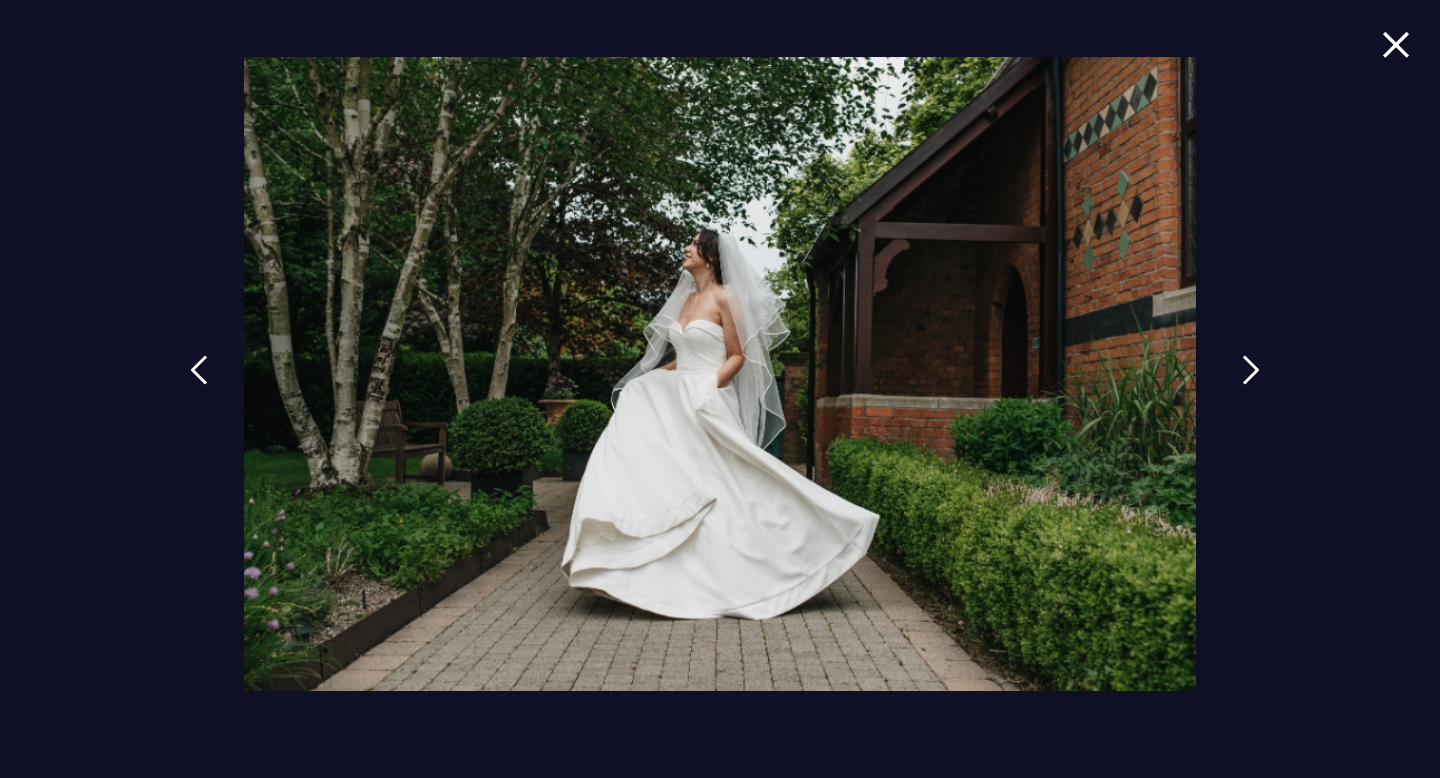 click at bounding box center [1251, 385] 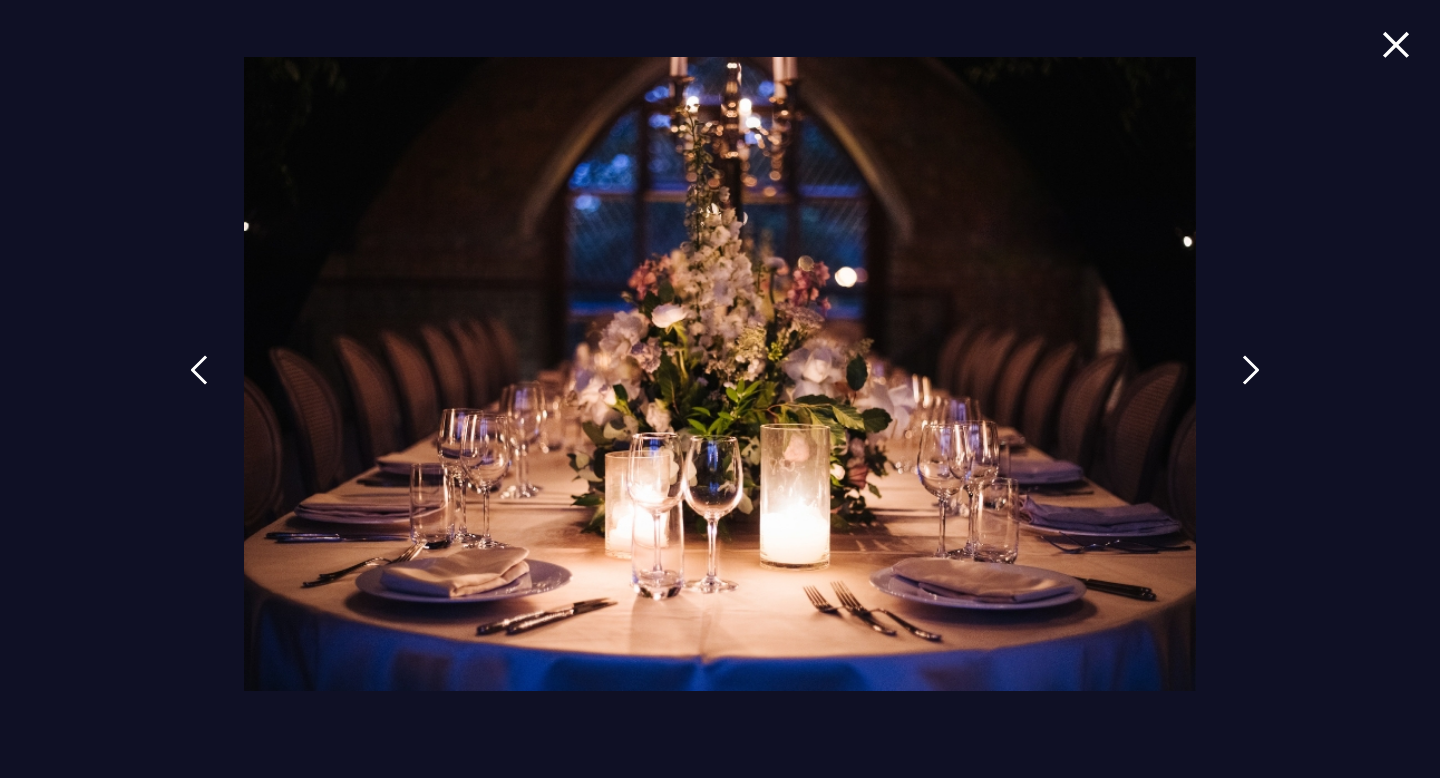 click at bounding box center [1251, 385] 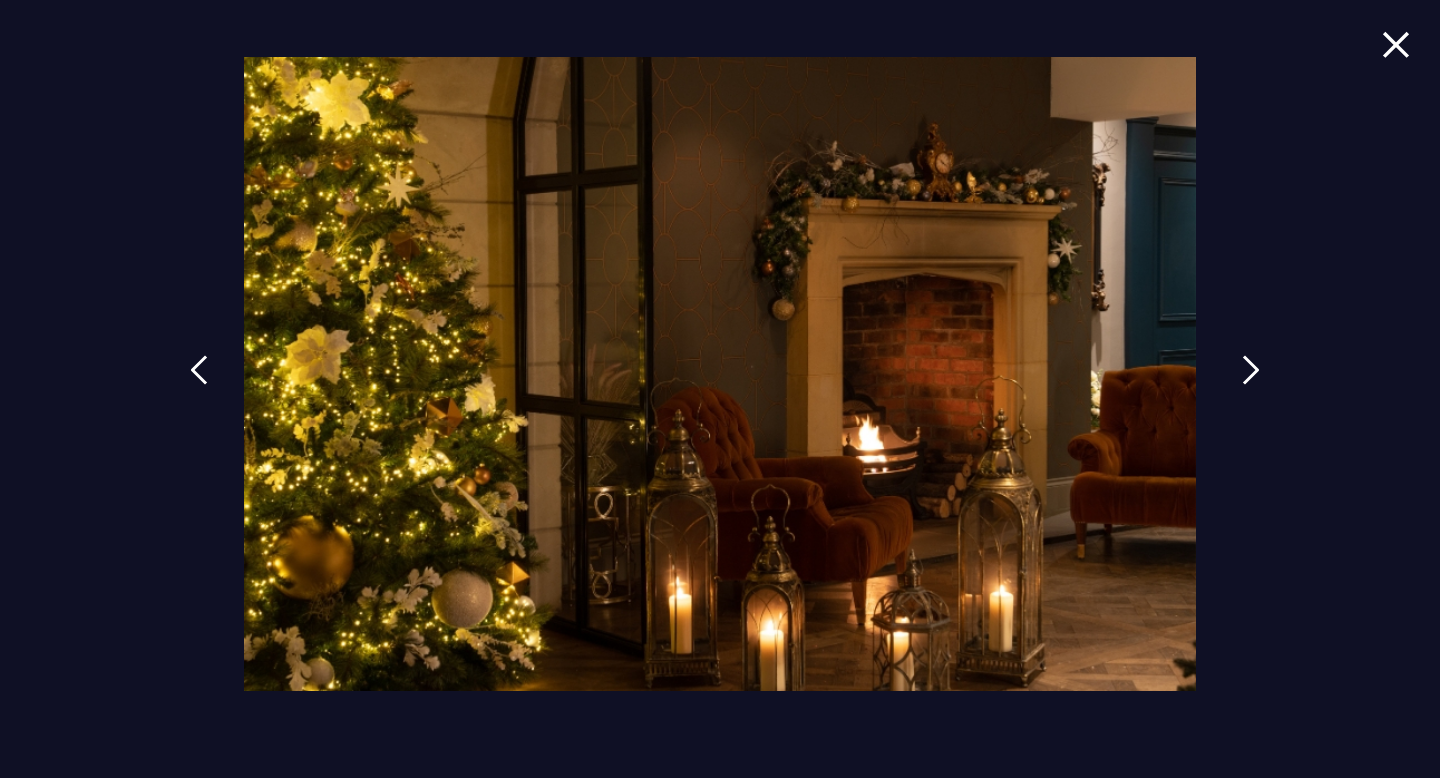 click at bounding box center [1251, 385] 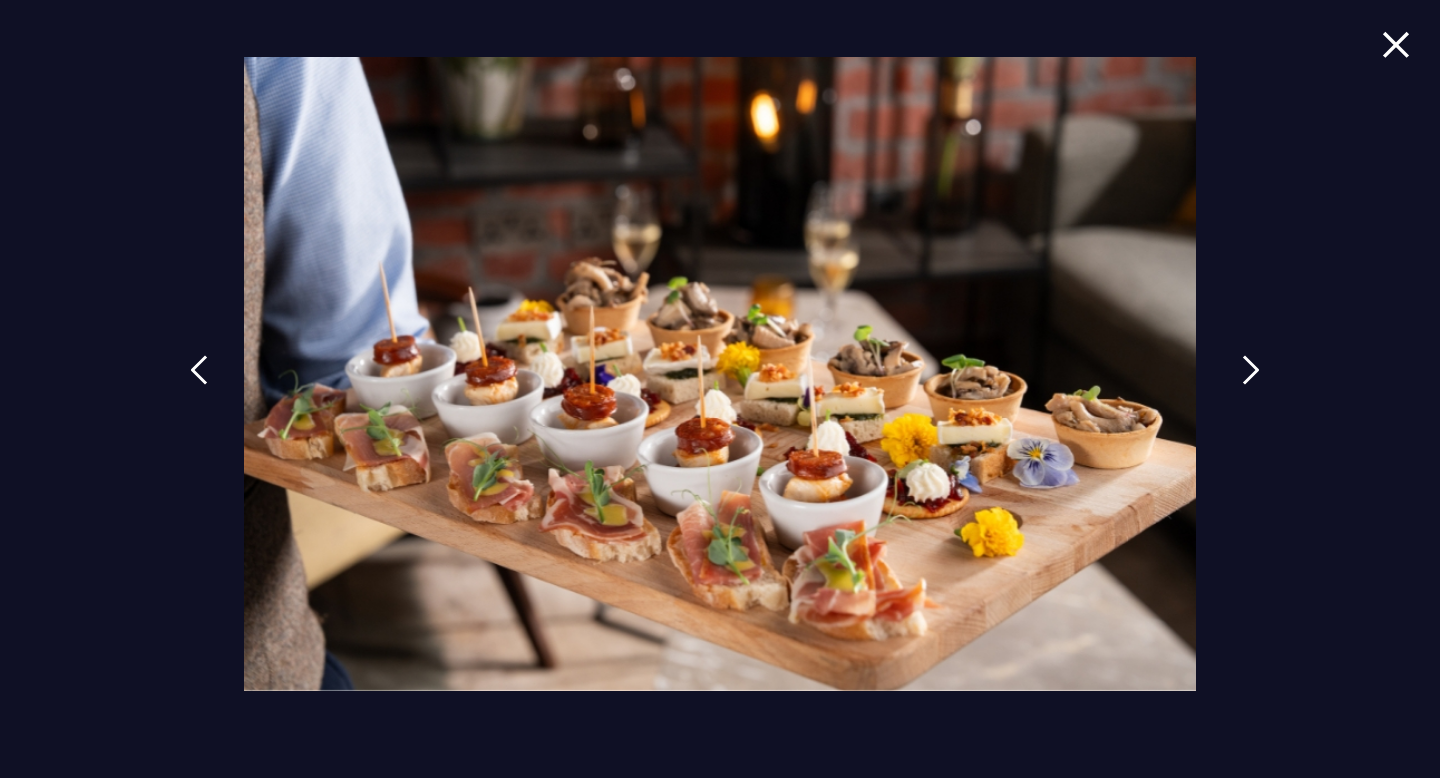 click at bounding box center (1251, 385) 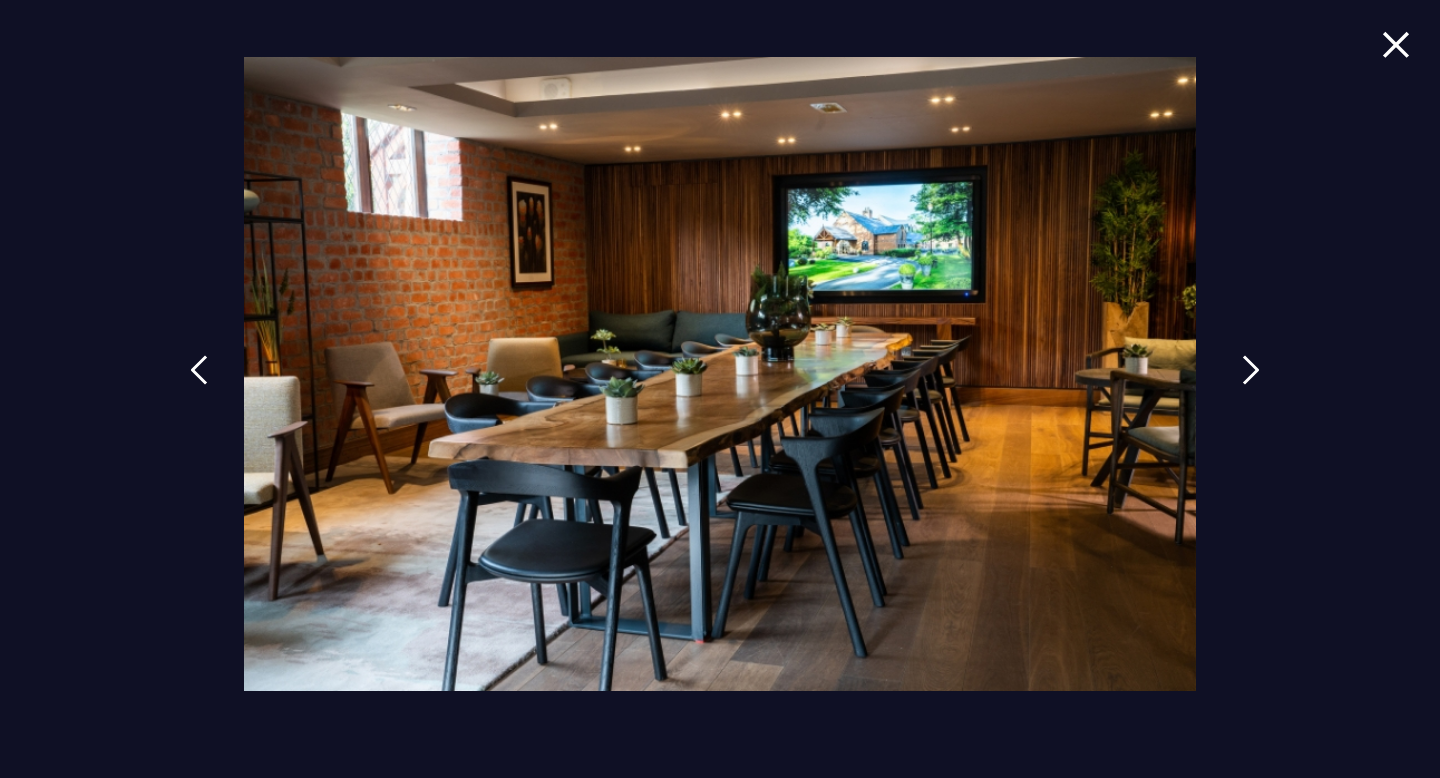 click at bounding box center [1251, 385] 